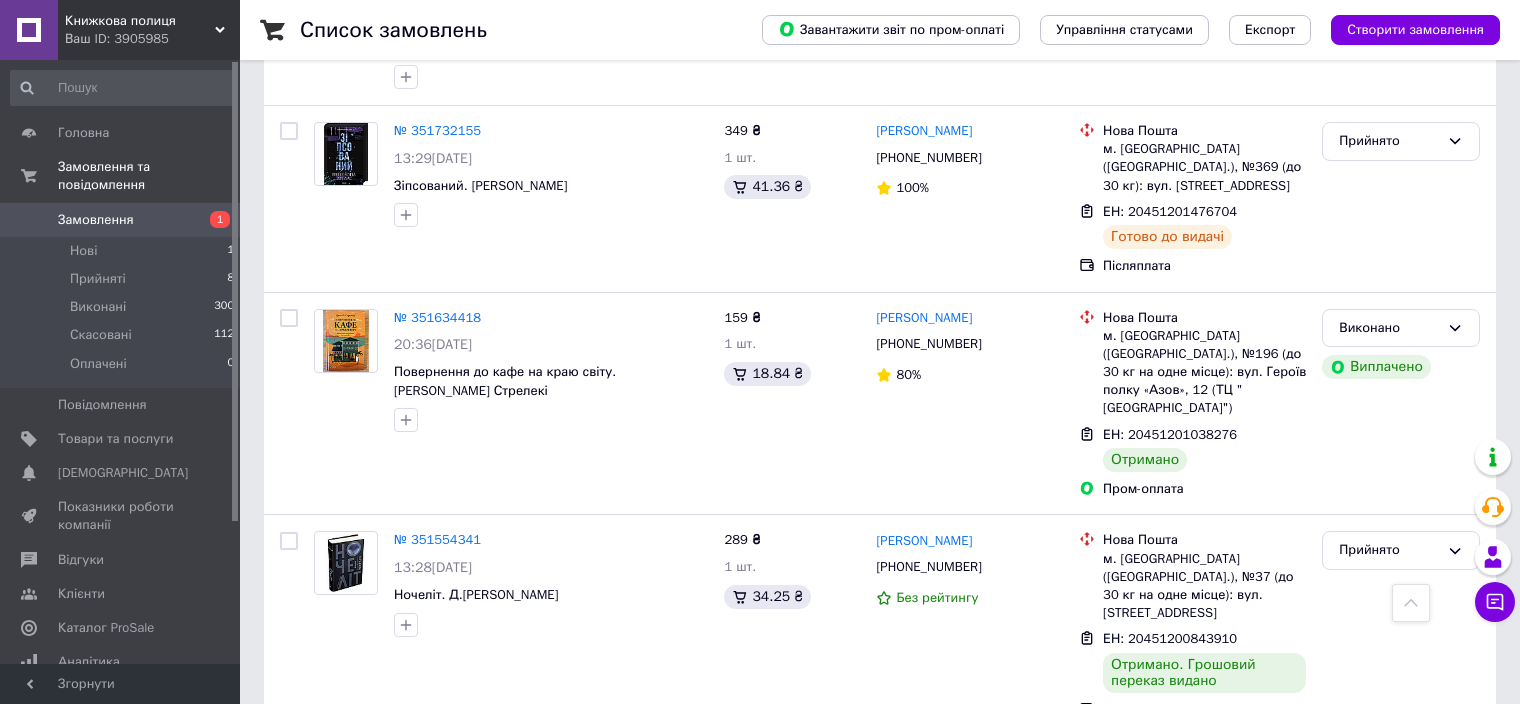scroll, scrollTop: 1100, scrollLeft: 0, axis: vertical 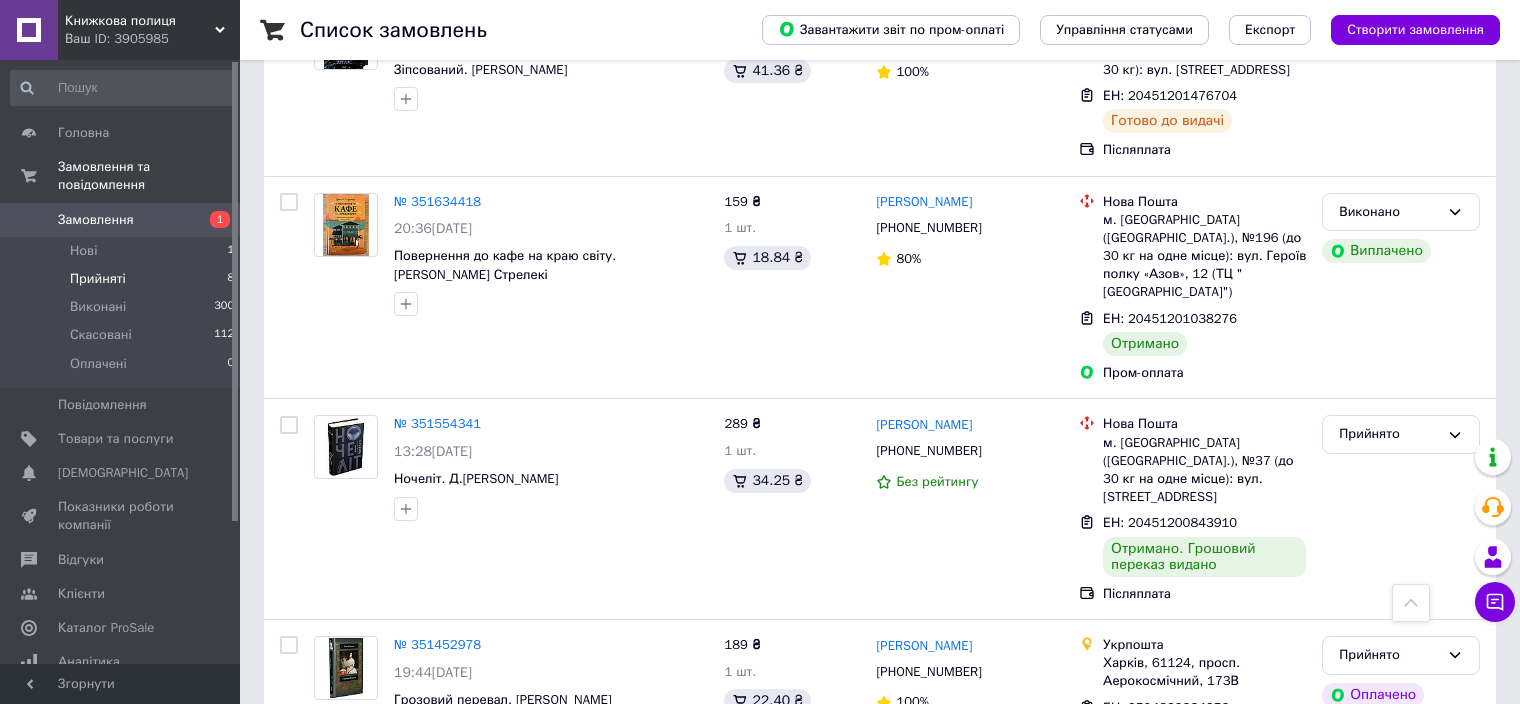 click on "Прийняті" at bounding box center [98, 279] 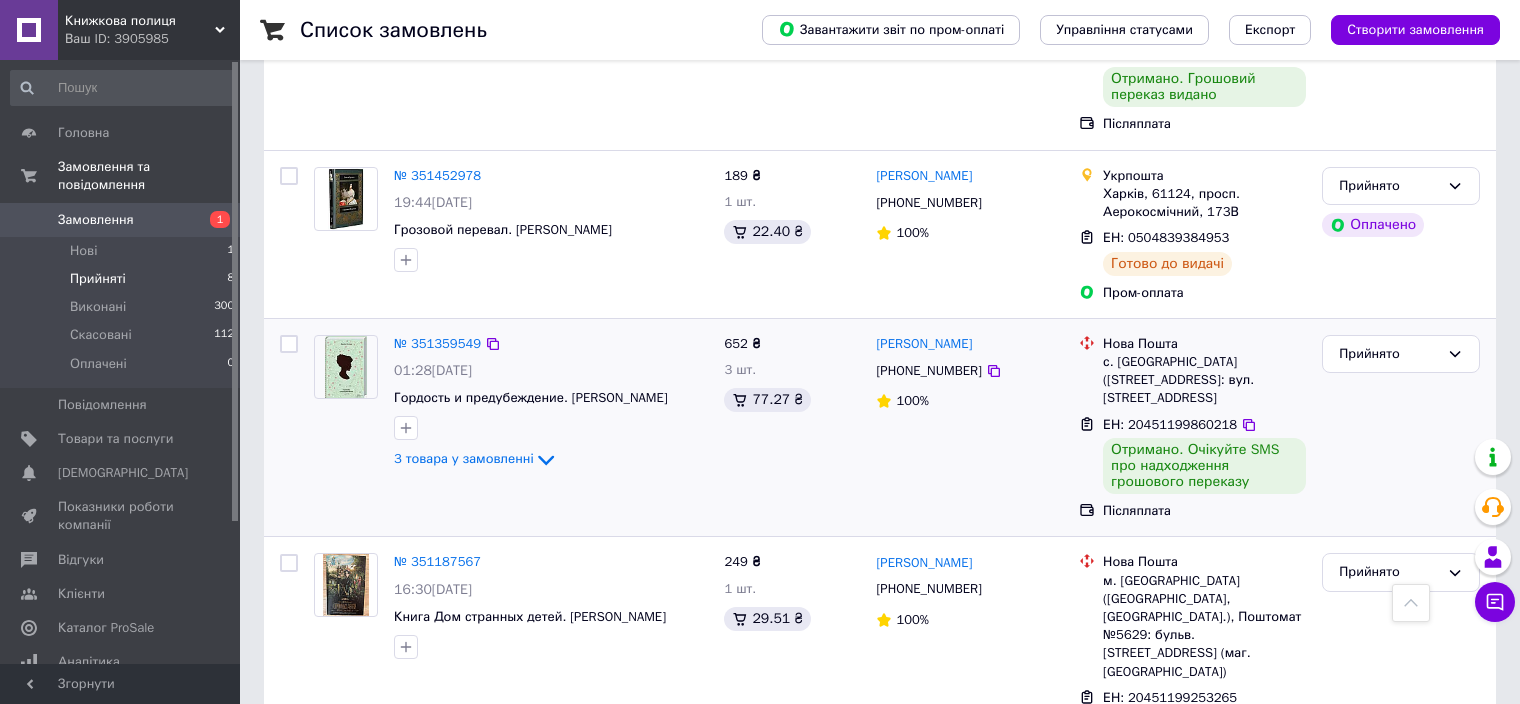 scroll, scrollTop: 1120, scrollLeft: 0, axis: vertical 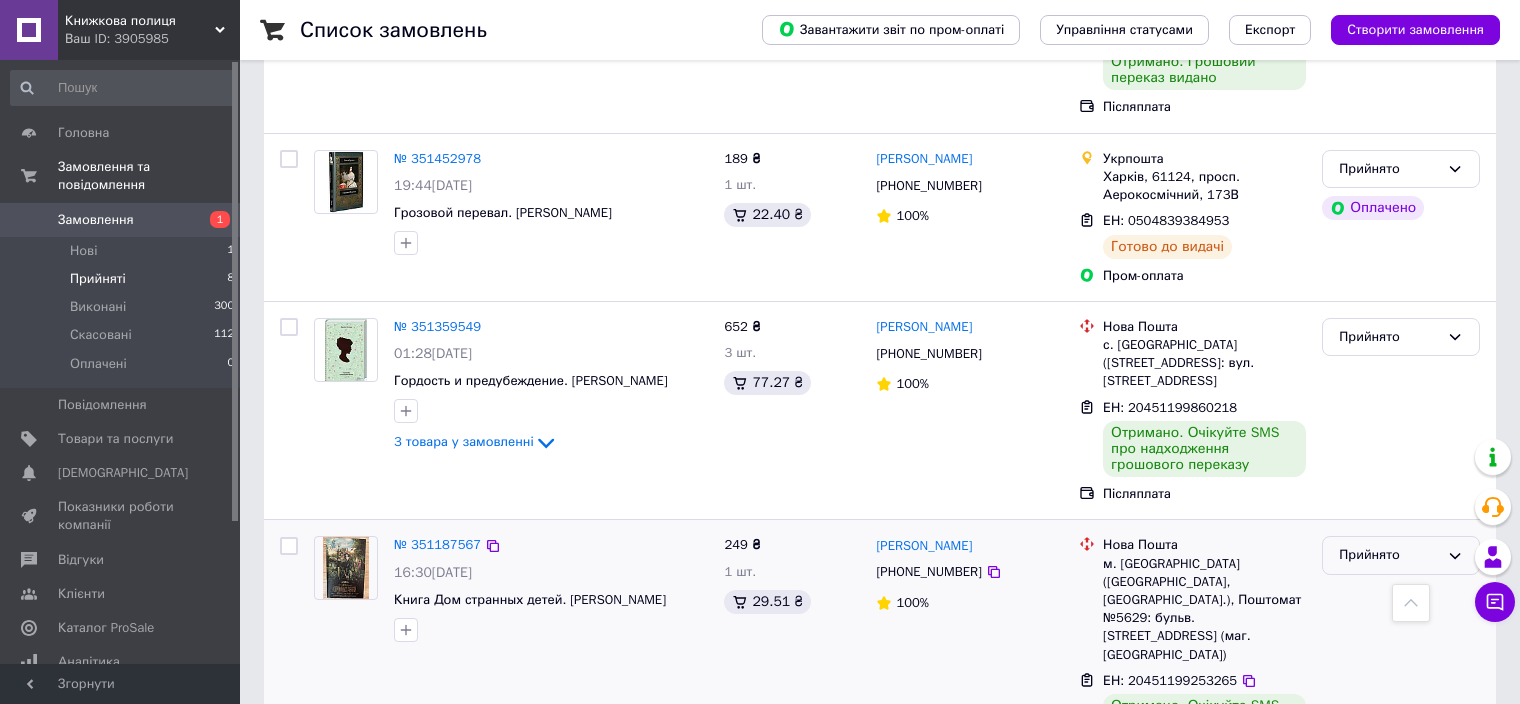click on "Прийнято" at bounding box center (1401, 555) 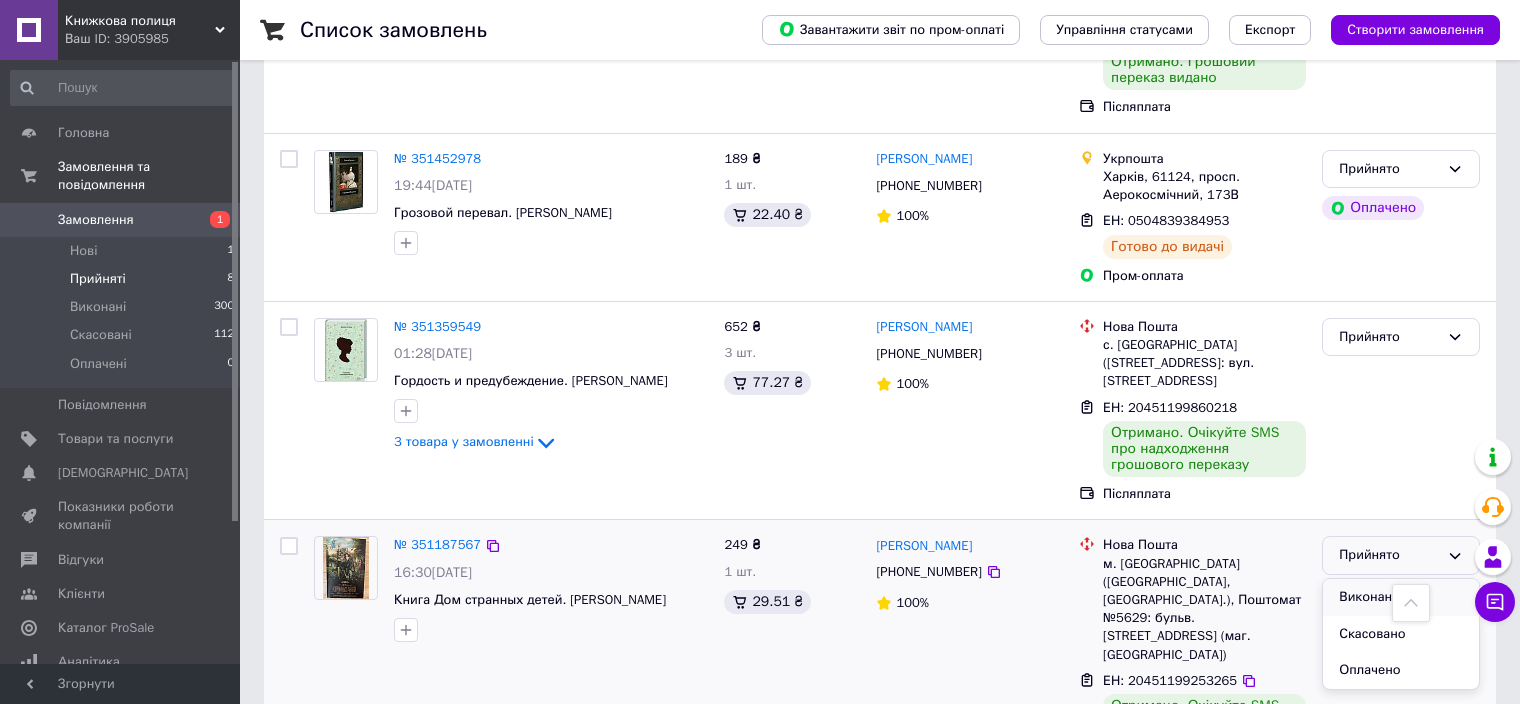 click on "Виконано" at bounding box center (1401, 597) 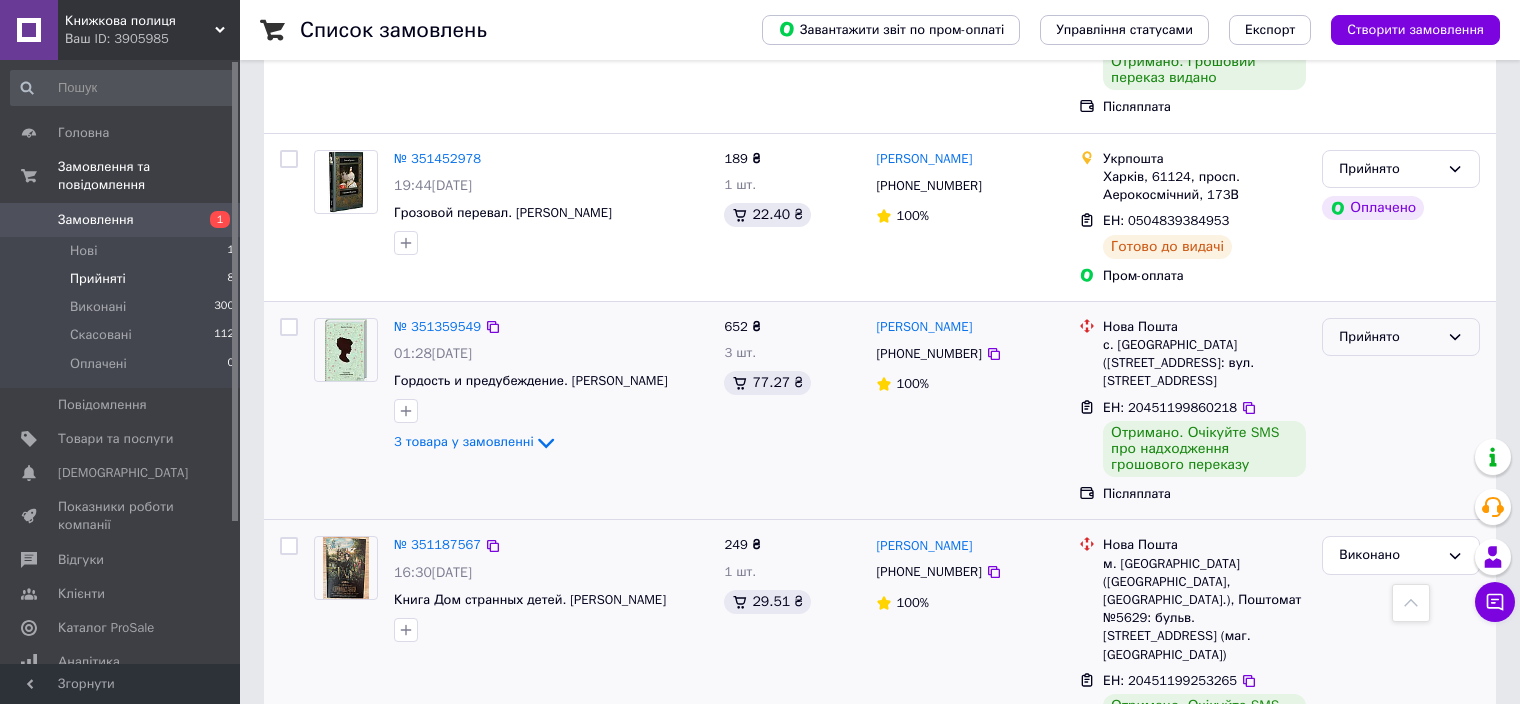 click on "Прийнято" at bounding box center [1401, 337] 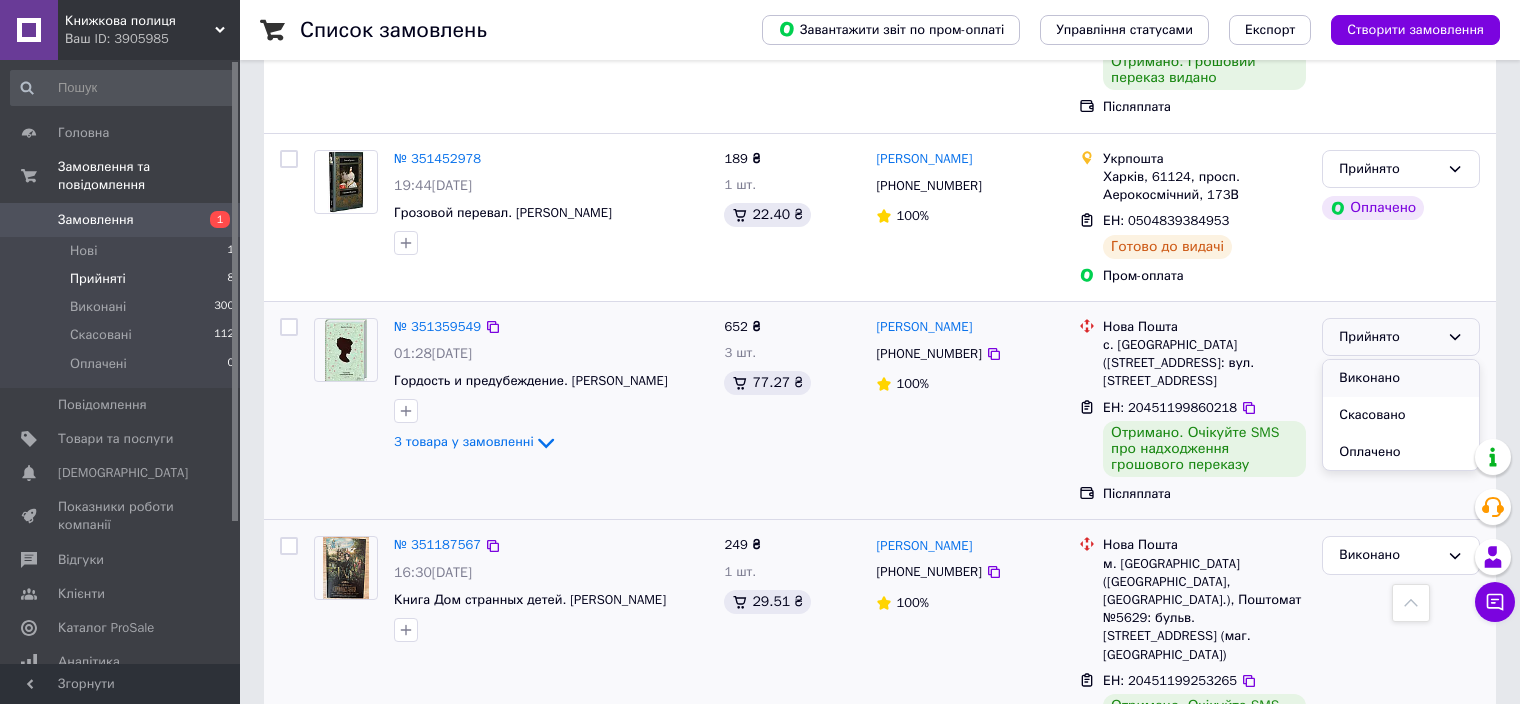 click on "Виконано" at bounding box center [1401, 378] 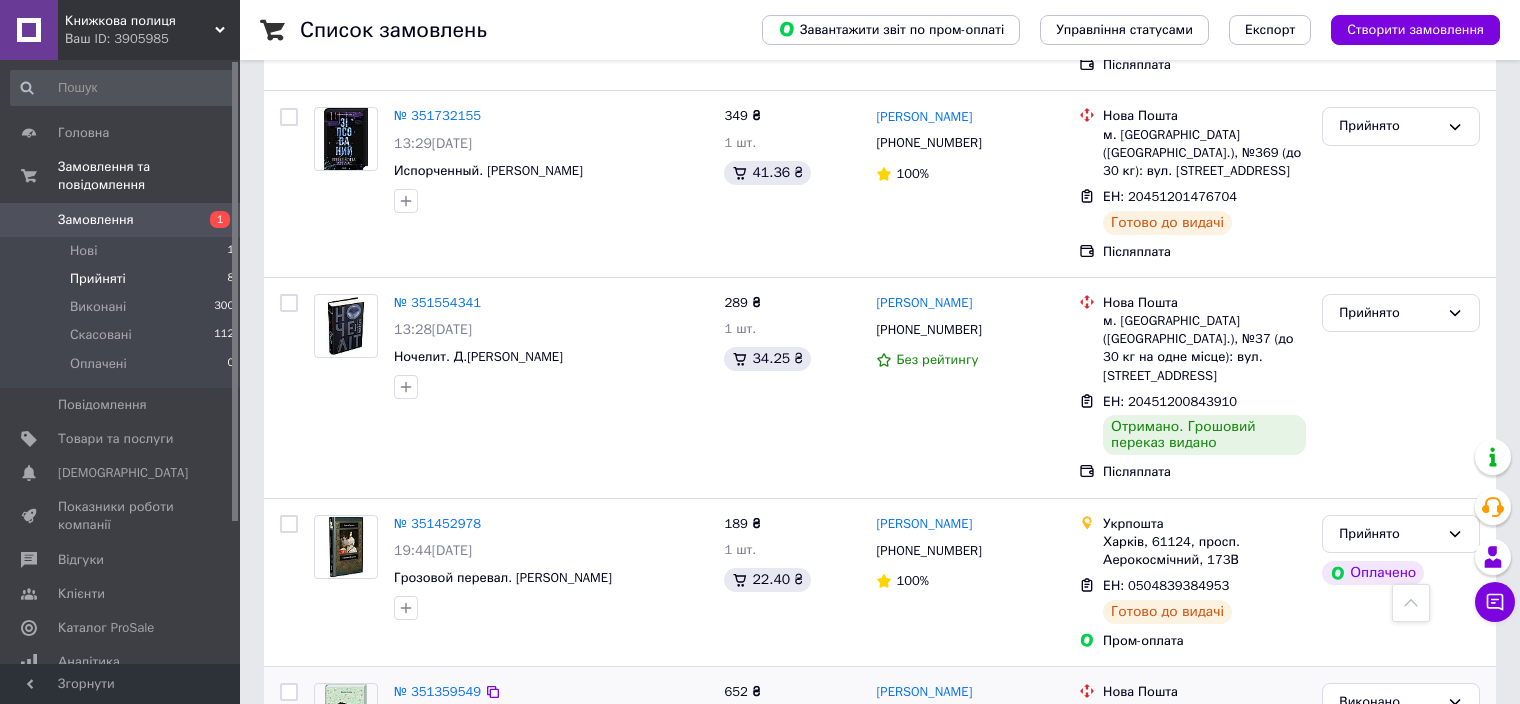 scroll, scrollTop: 720, scrollLeft: 0, axis: vertical 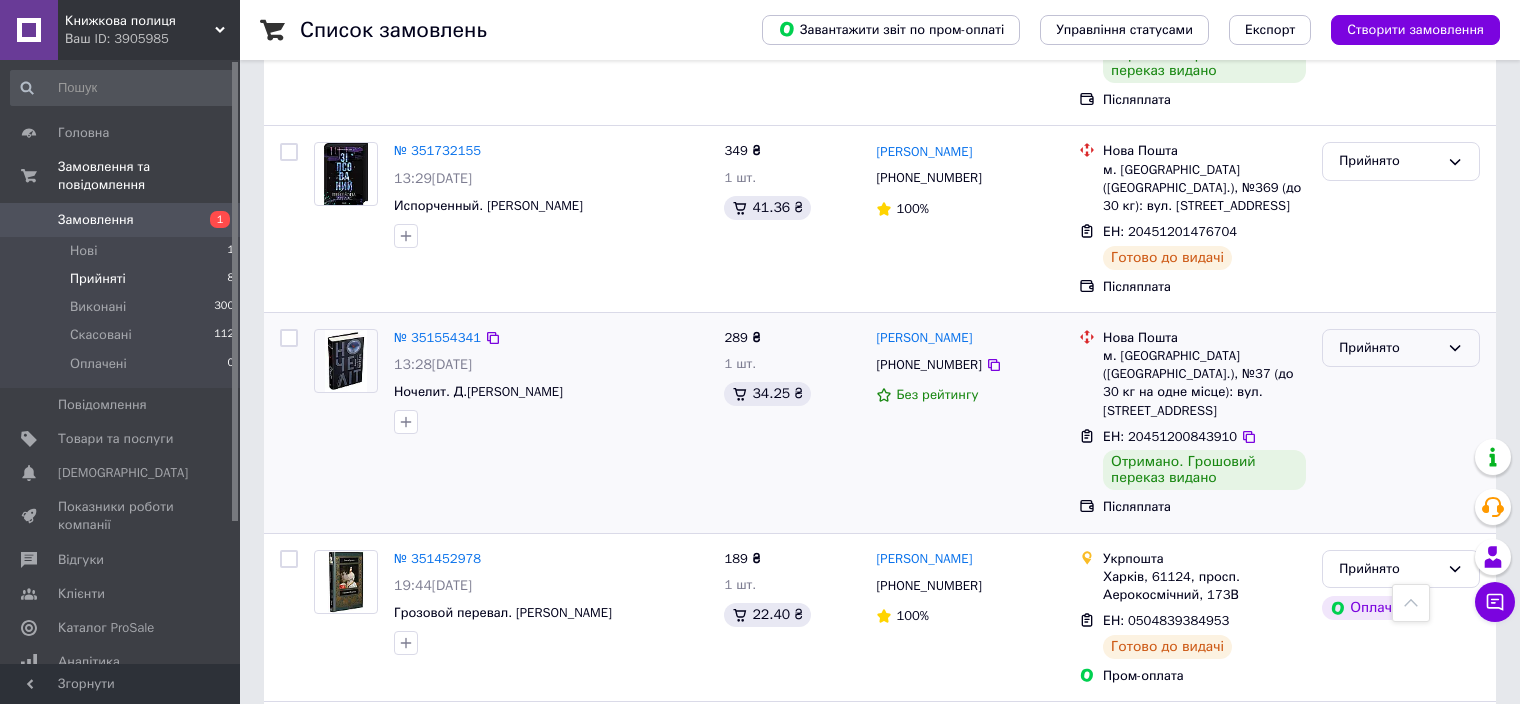 click 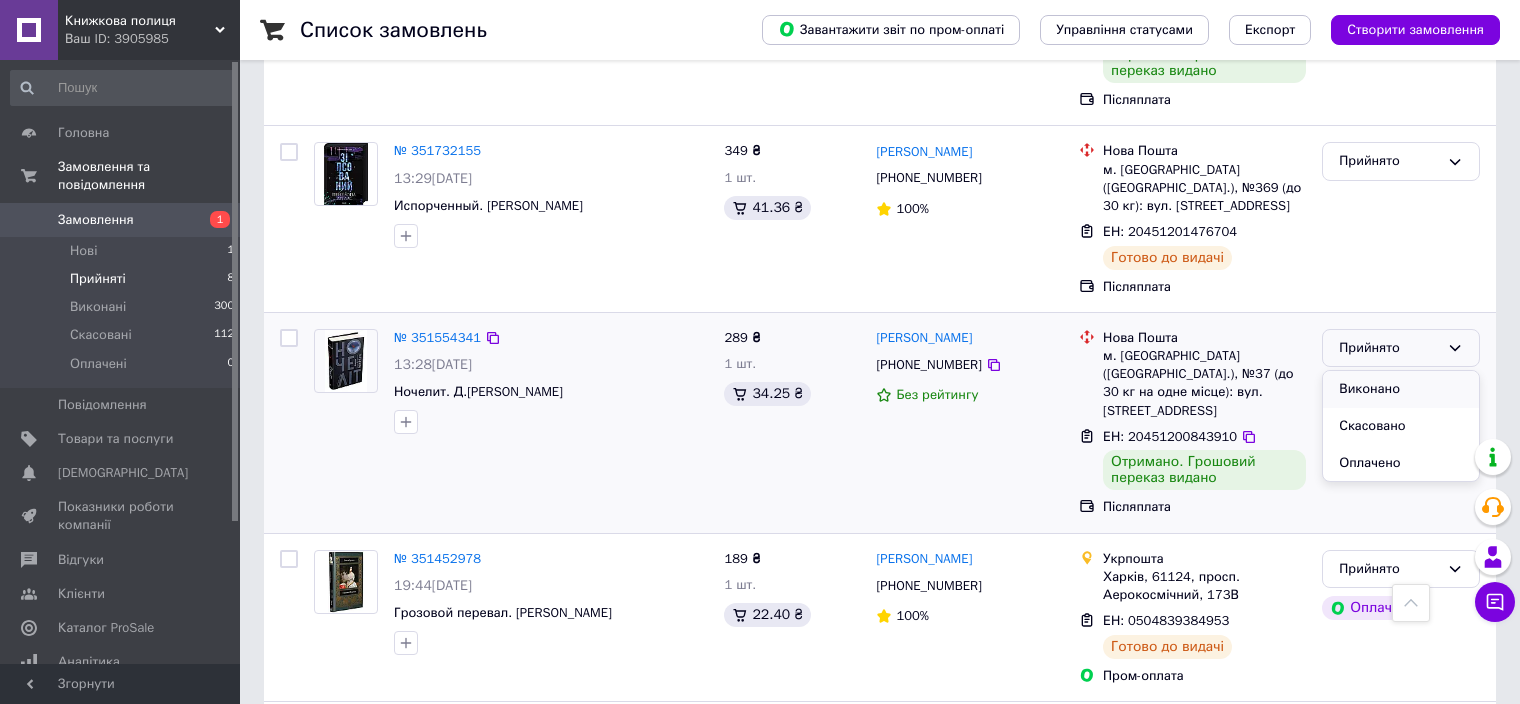 click on "Виконано" at bounding box center (1401, 389) 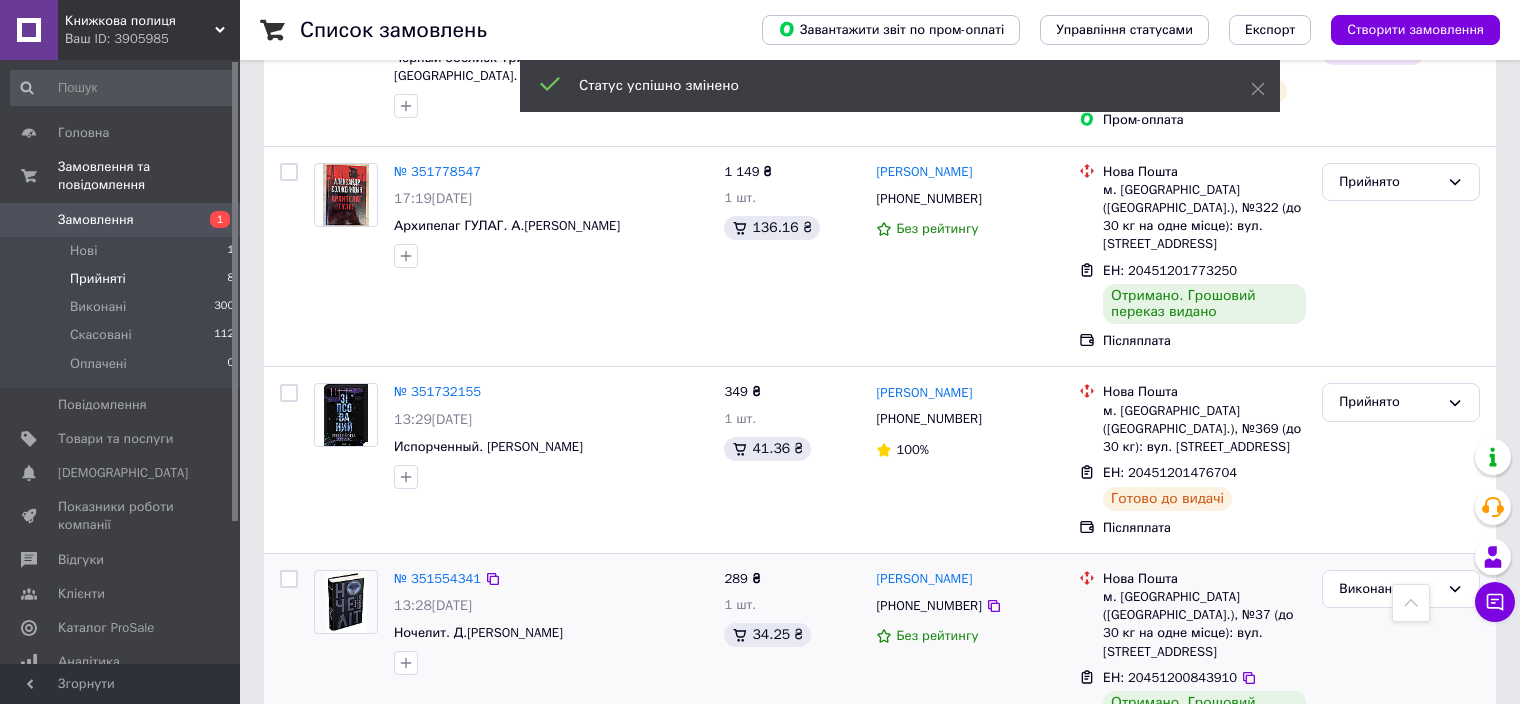 scroll, scrollTop: 420, scrollLeft: 0, axis: vertical 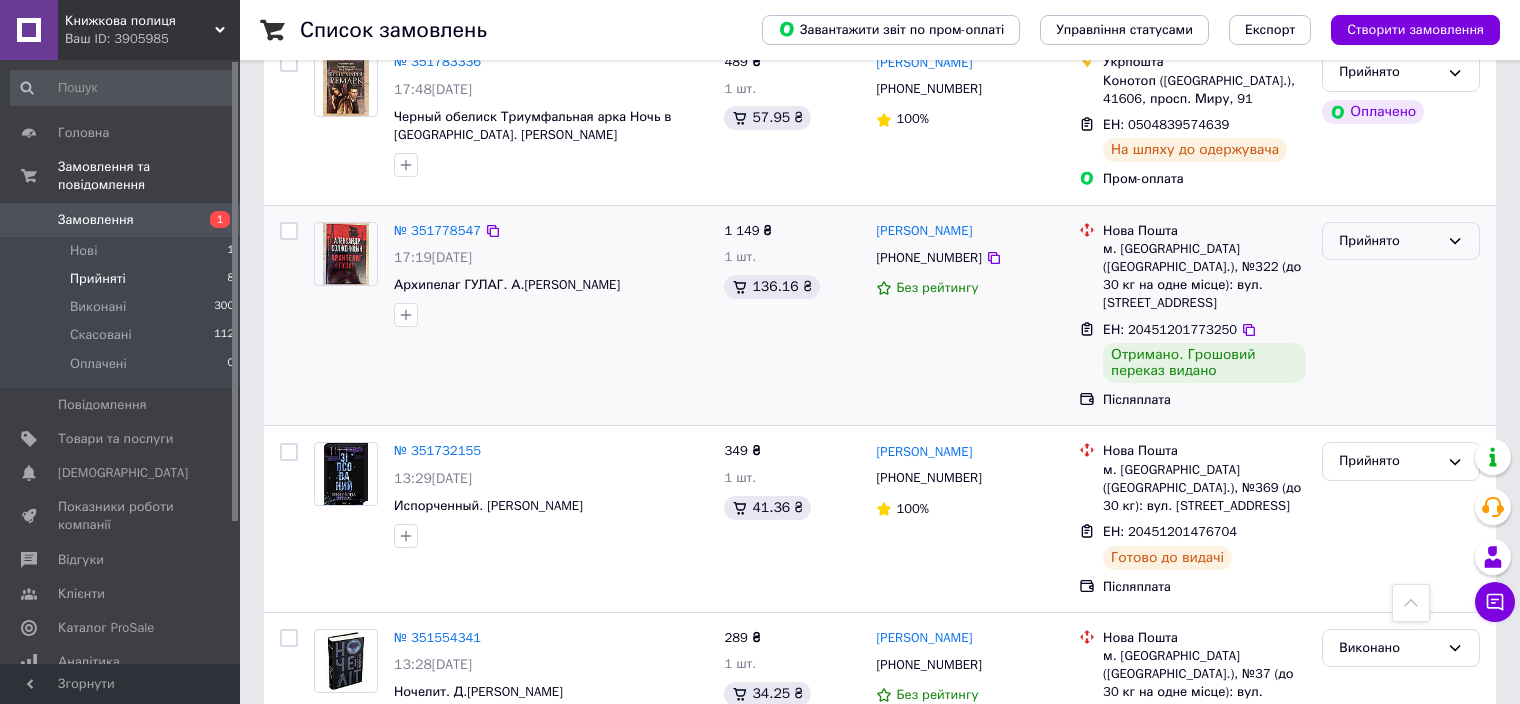 click 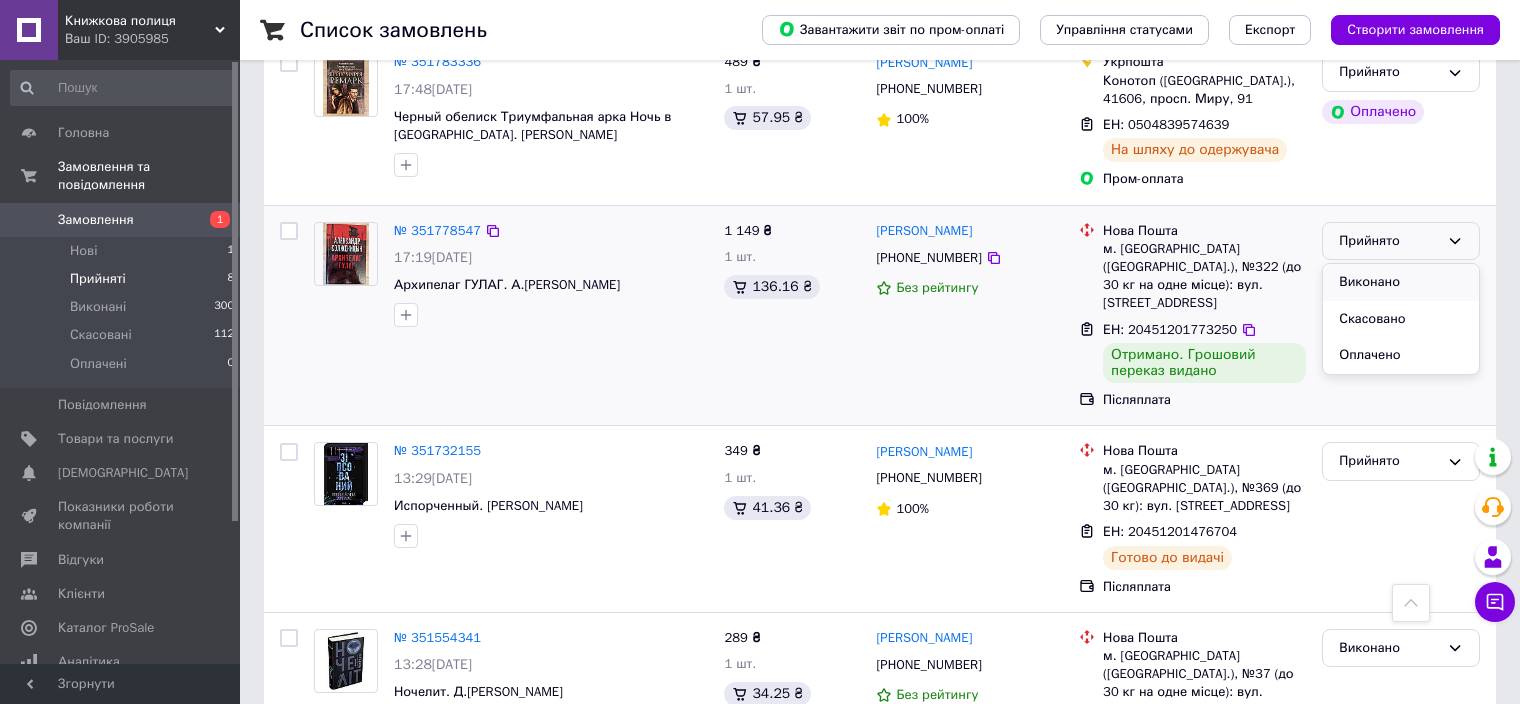 click on "Виконано" at bounding box center [1401, 282] 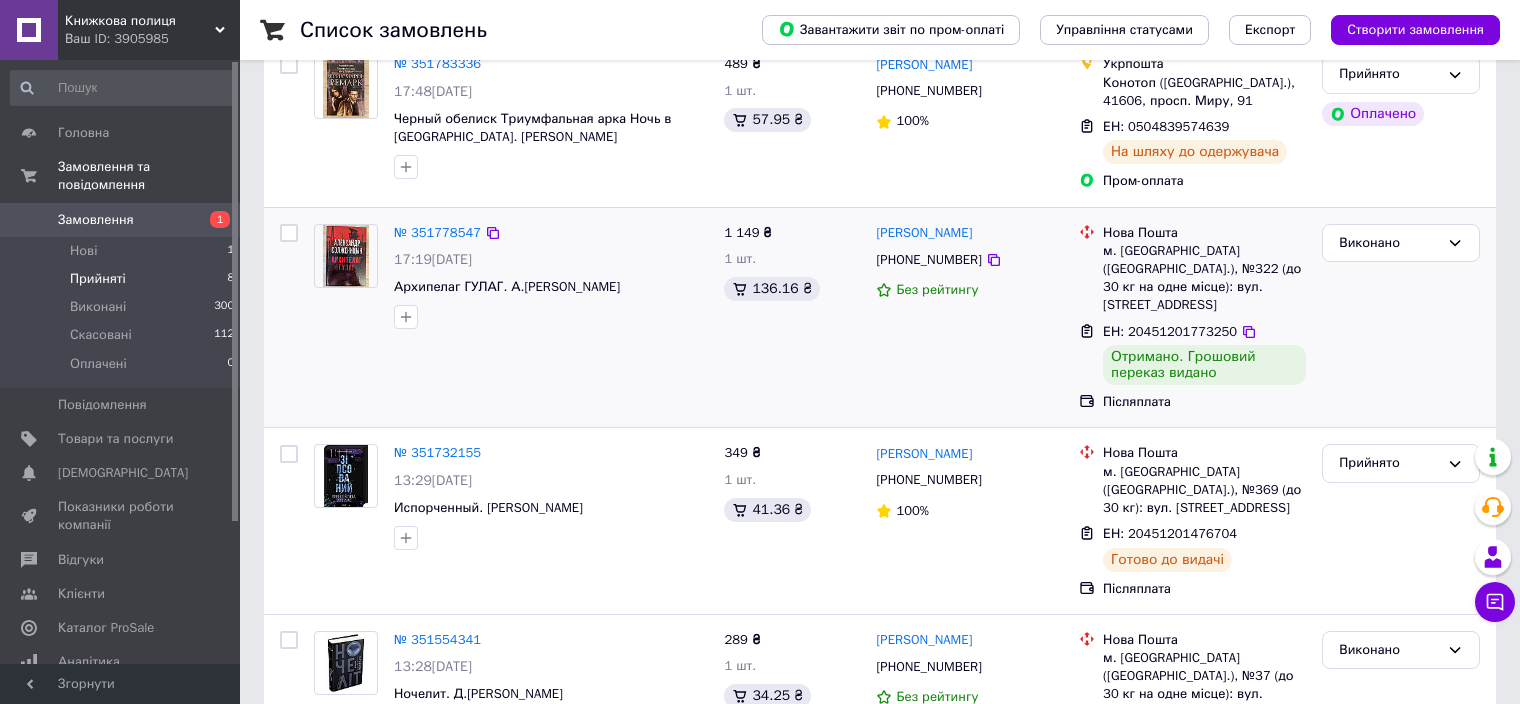 scroll, scrollTop: 420, scrollLeft: 0, axis: vertical 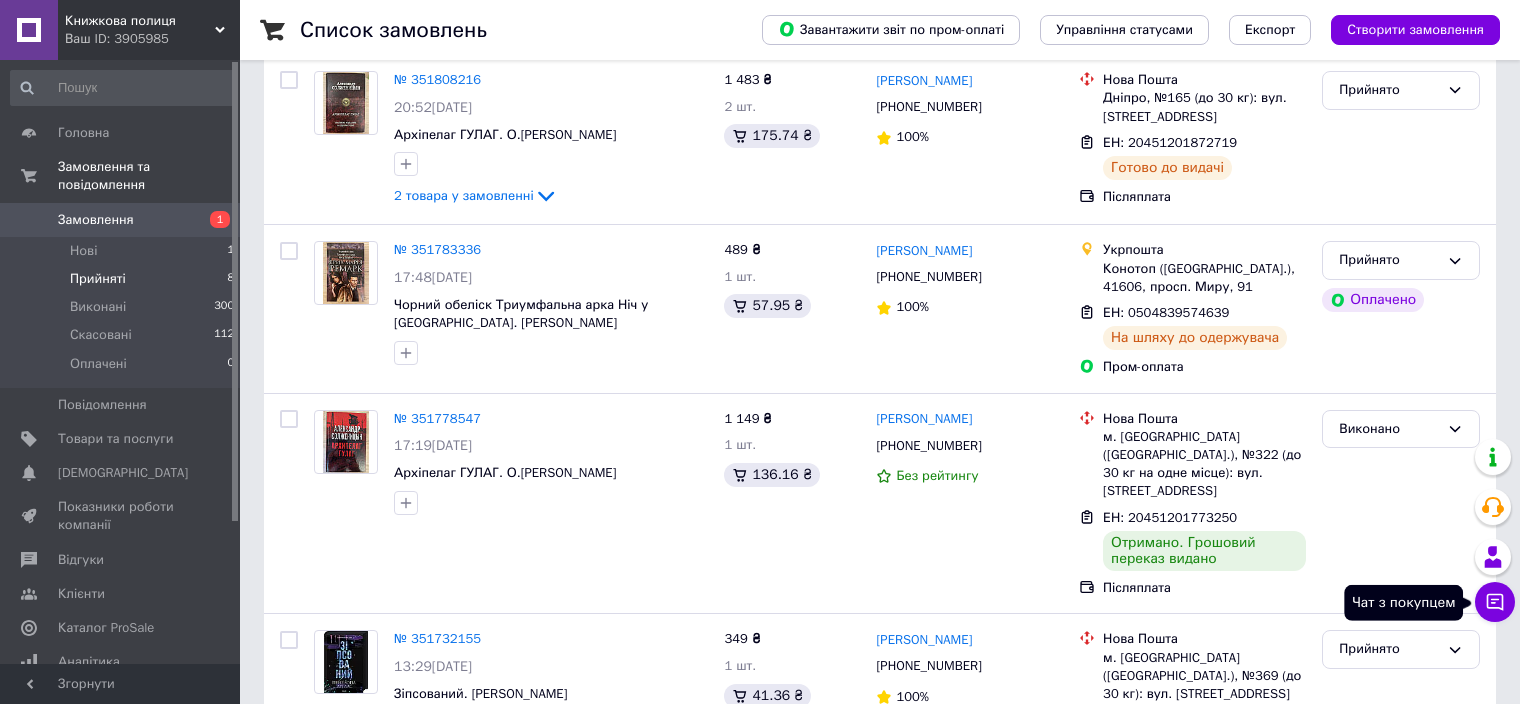 click 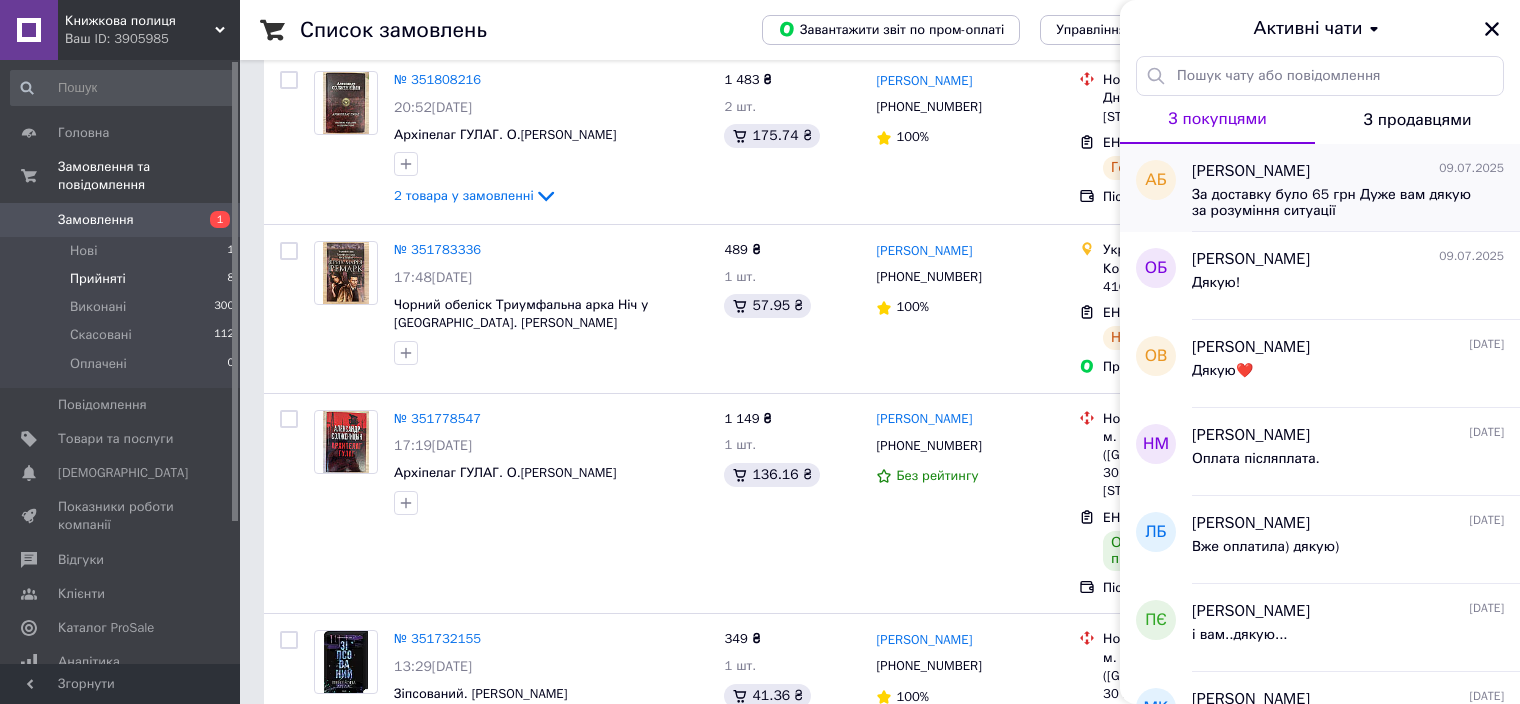 click on "[PERSON_NAME] [DATE] За доставку було 65 грн
Дуже вам дякую за розуміння ситуації" at bounding box center (1356, 188) 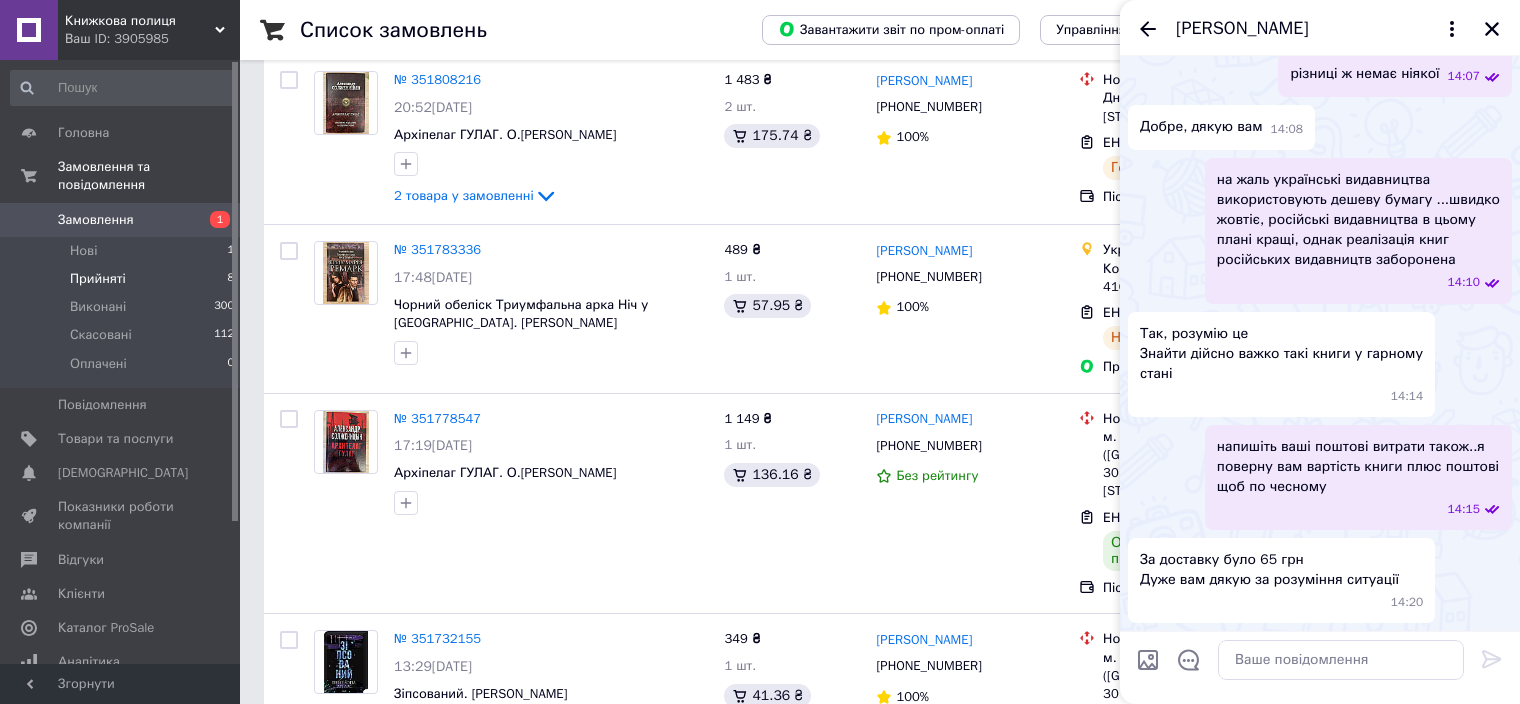 scroll, scrollTop: 3051, scrollLeft: 0, axis: vertical 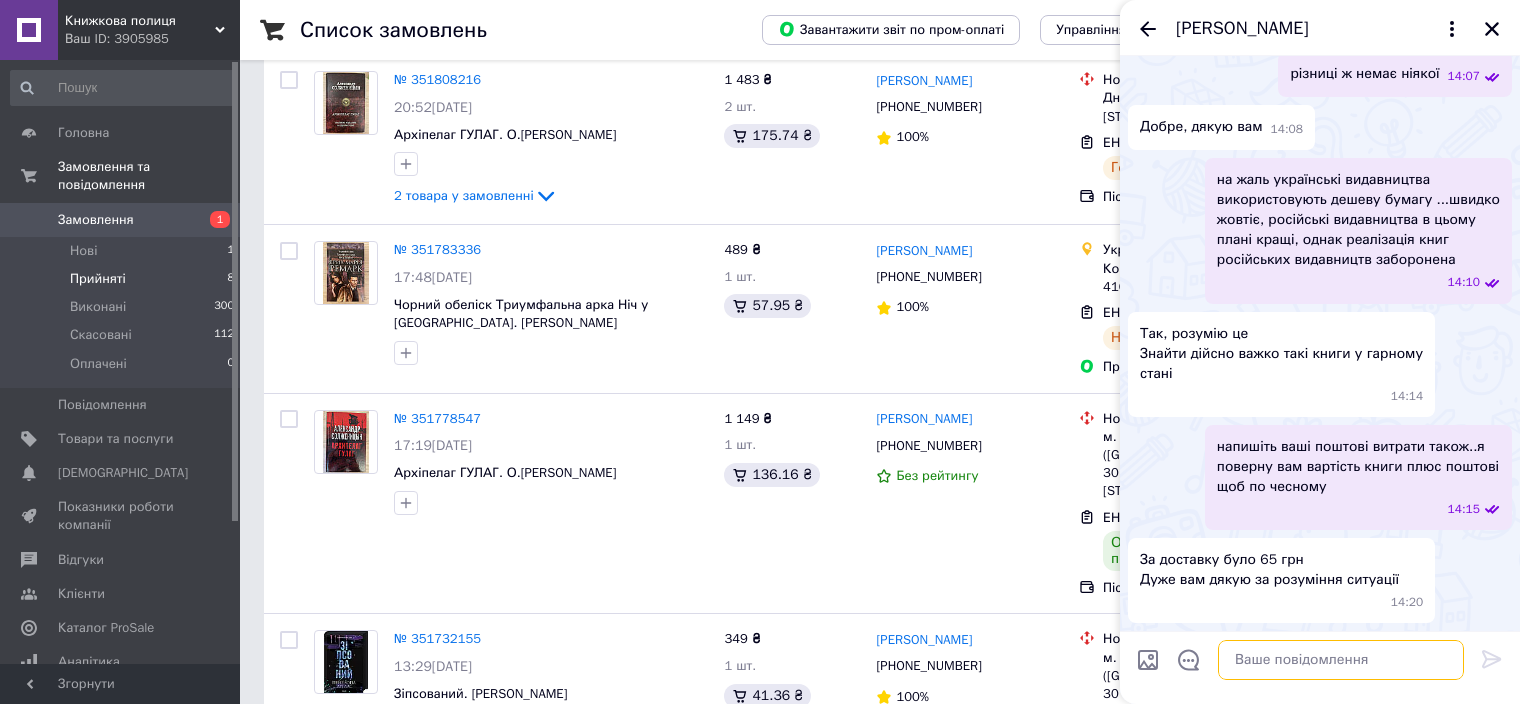 click at bounding box center [1341, 660] 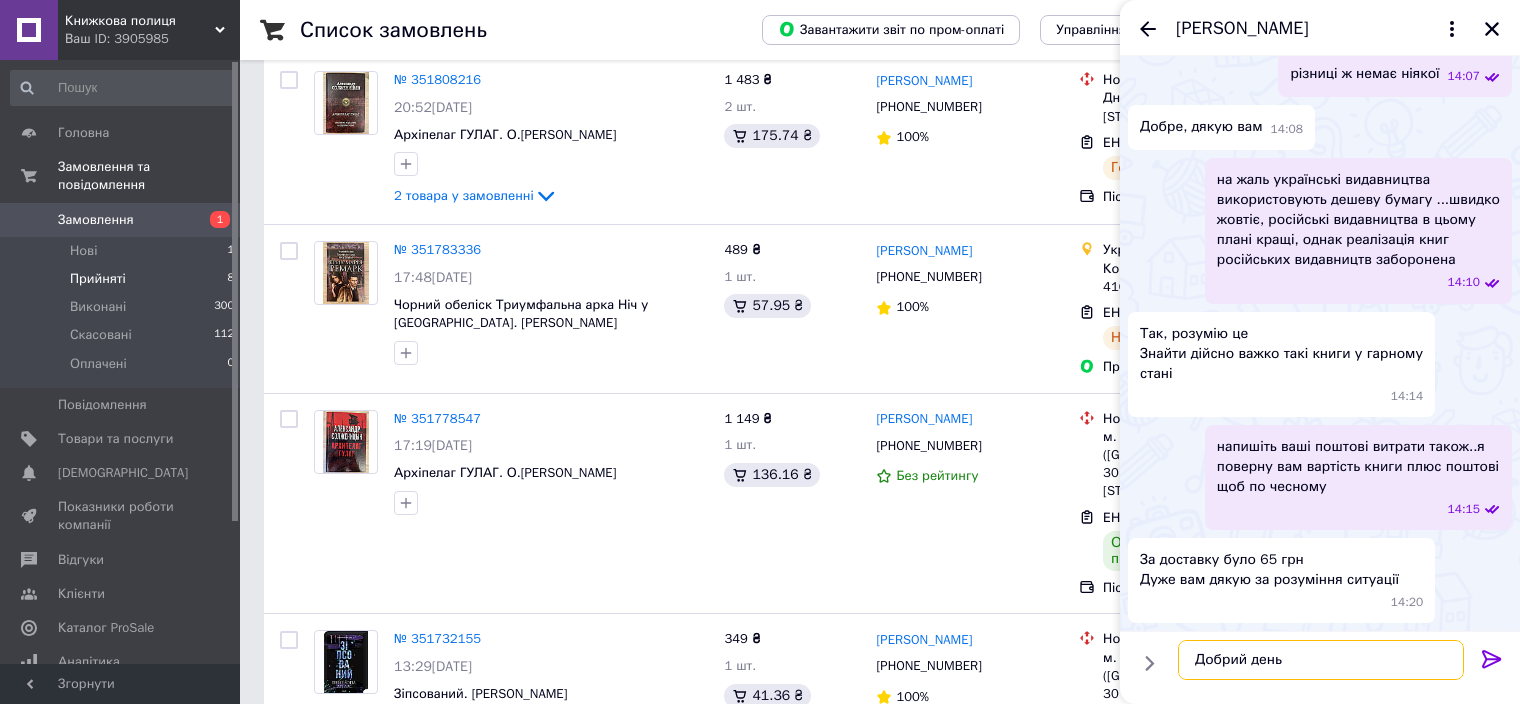 scroll, scrollTop: 3051, scrollLeft: 0, axis: vertical 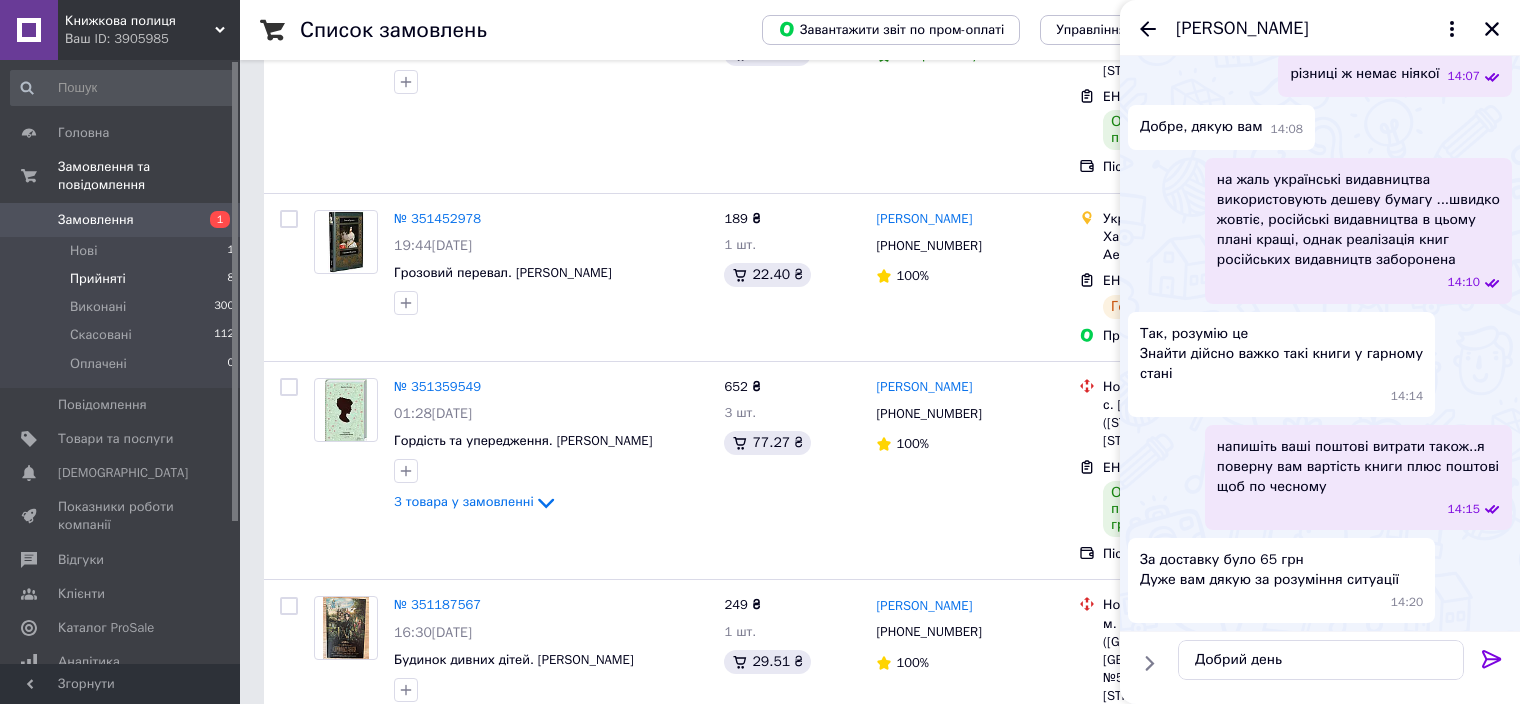 click on "[CREDIT_CARD_NUMBER]" at bounding box center [1218, -258] 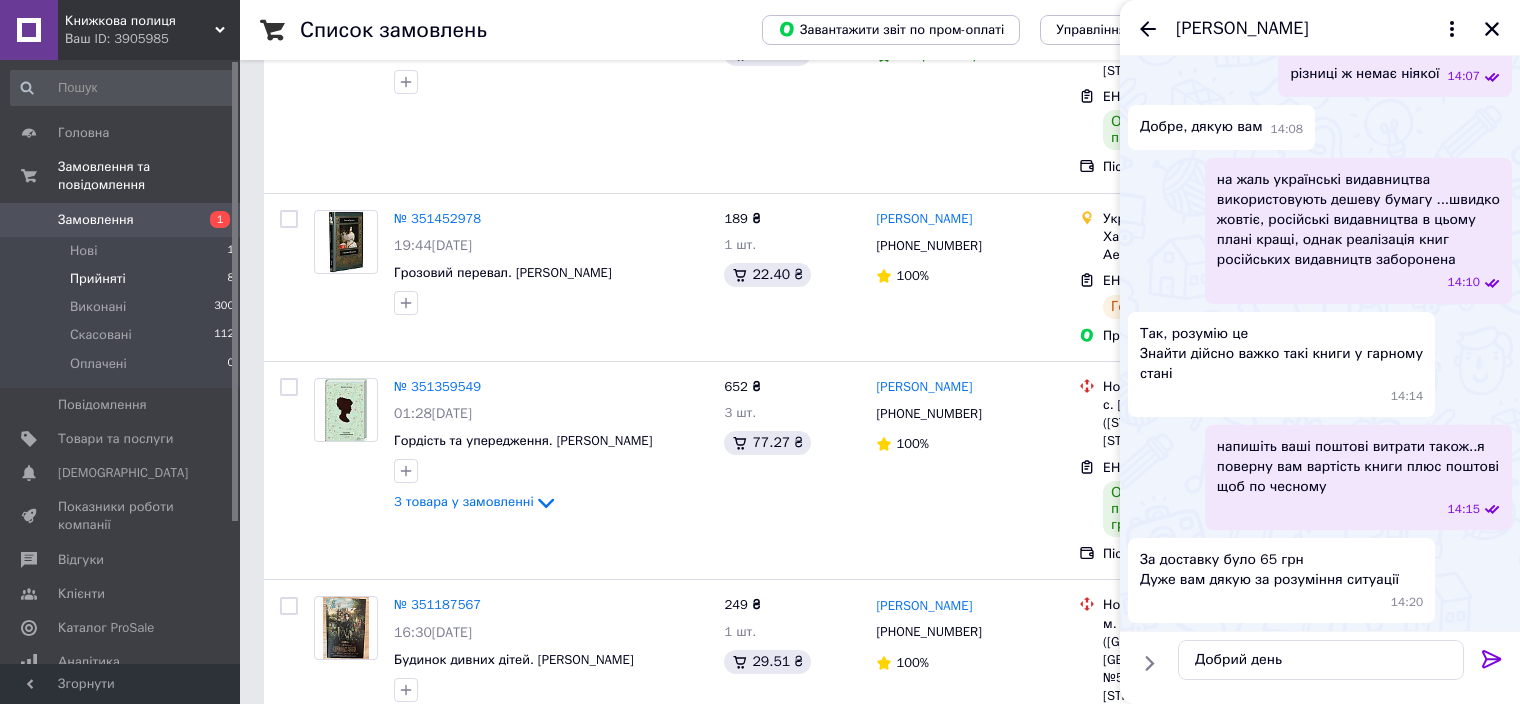 click on "[CREDIT_CARD_NUMBER]" at bounding box center [1218, -258] 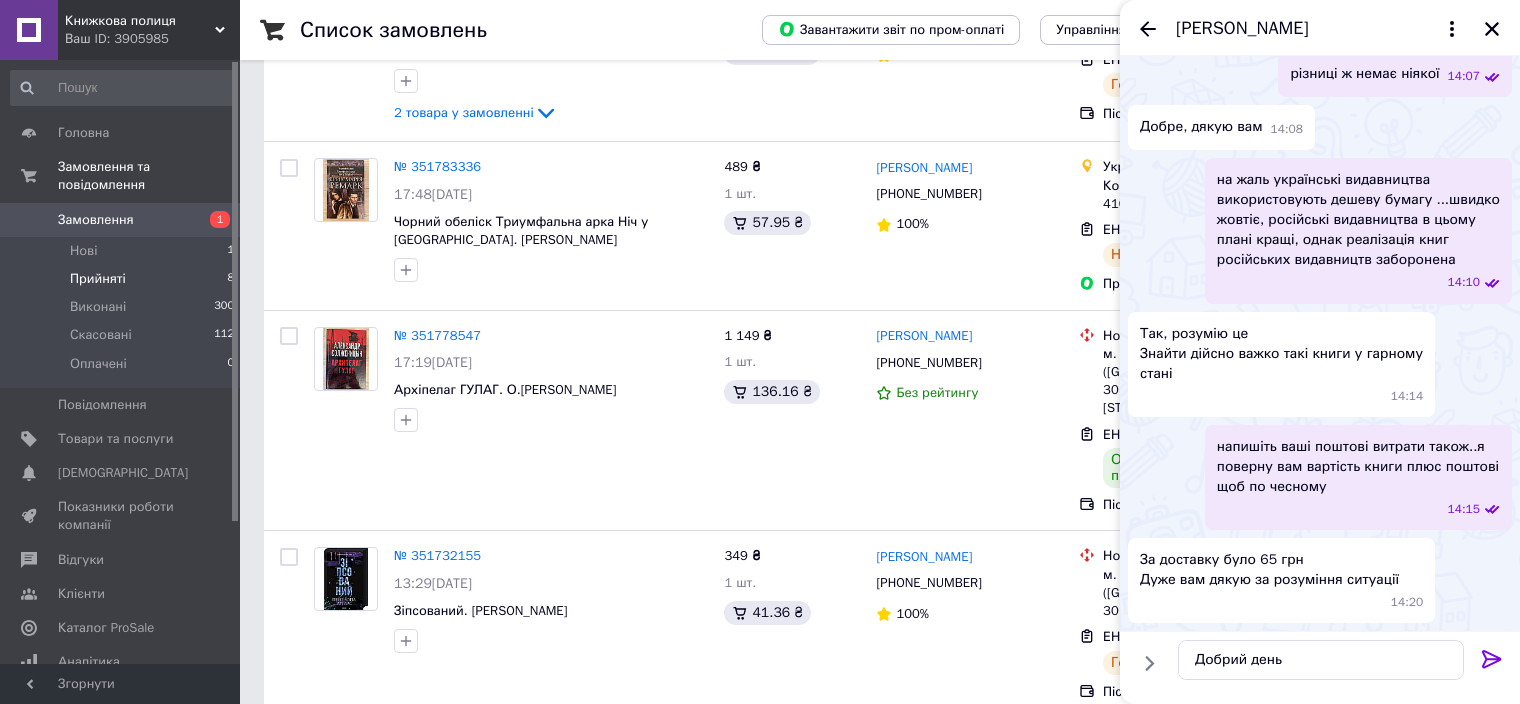 scroll, scrollTop: 260, scrollLeft: 0, axis: vertical 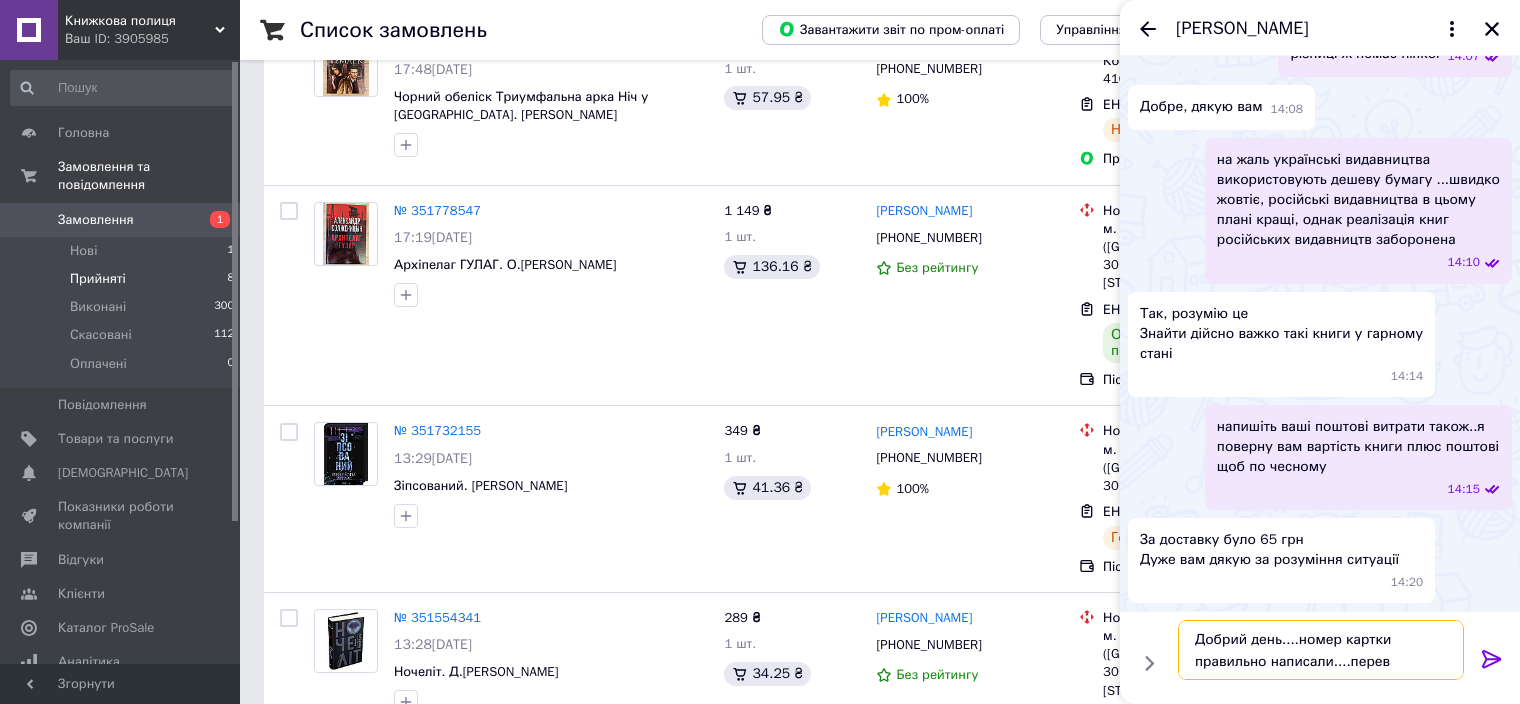 drag, startPoint x: 1318, startPoint y: 660, endPoint x: 1376, endPoint y: 682, distance: 62.03225 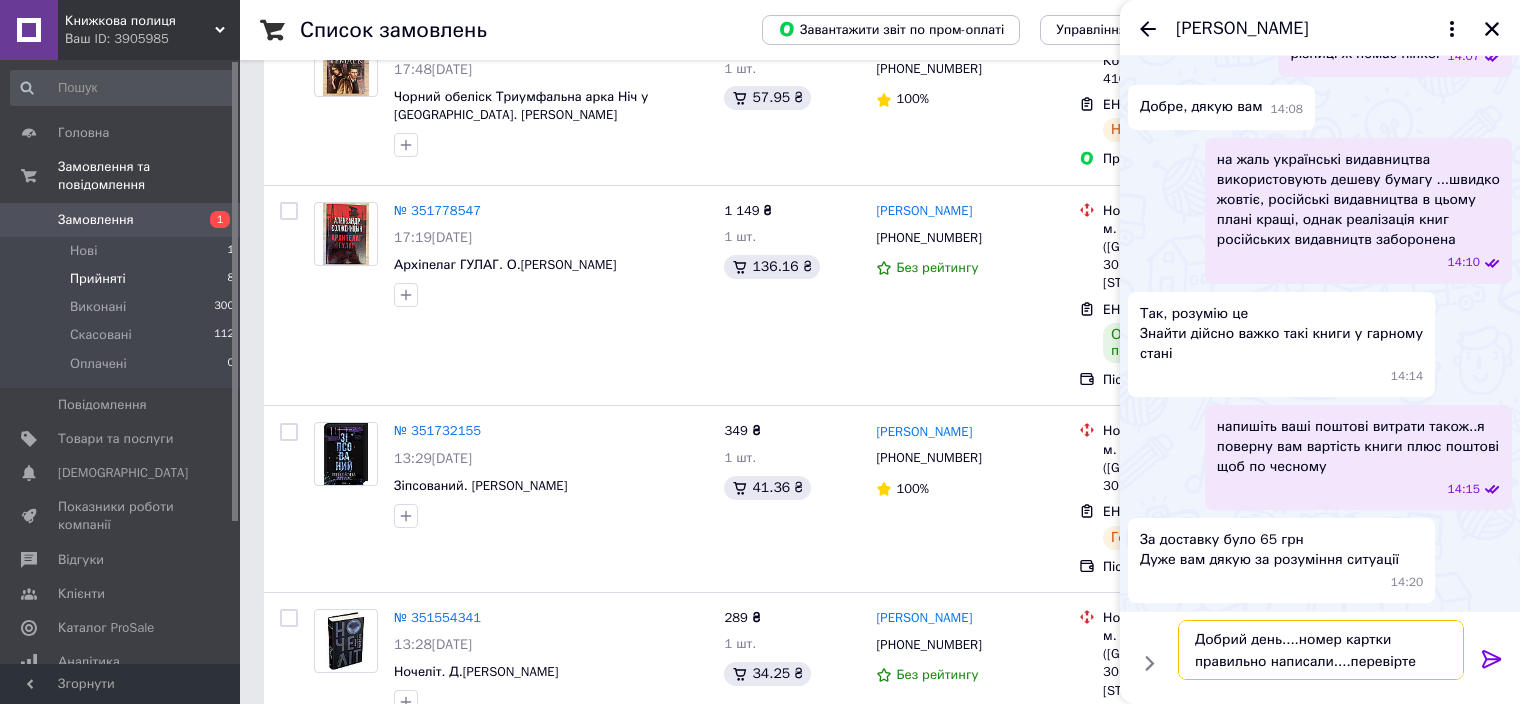 type on "Добрий день....номер картки правильно написали....перевірте" 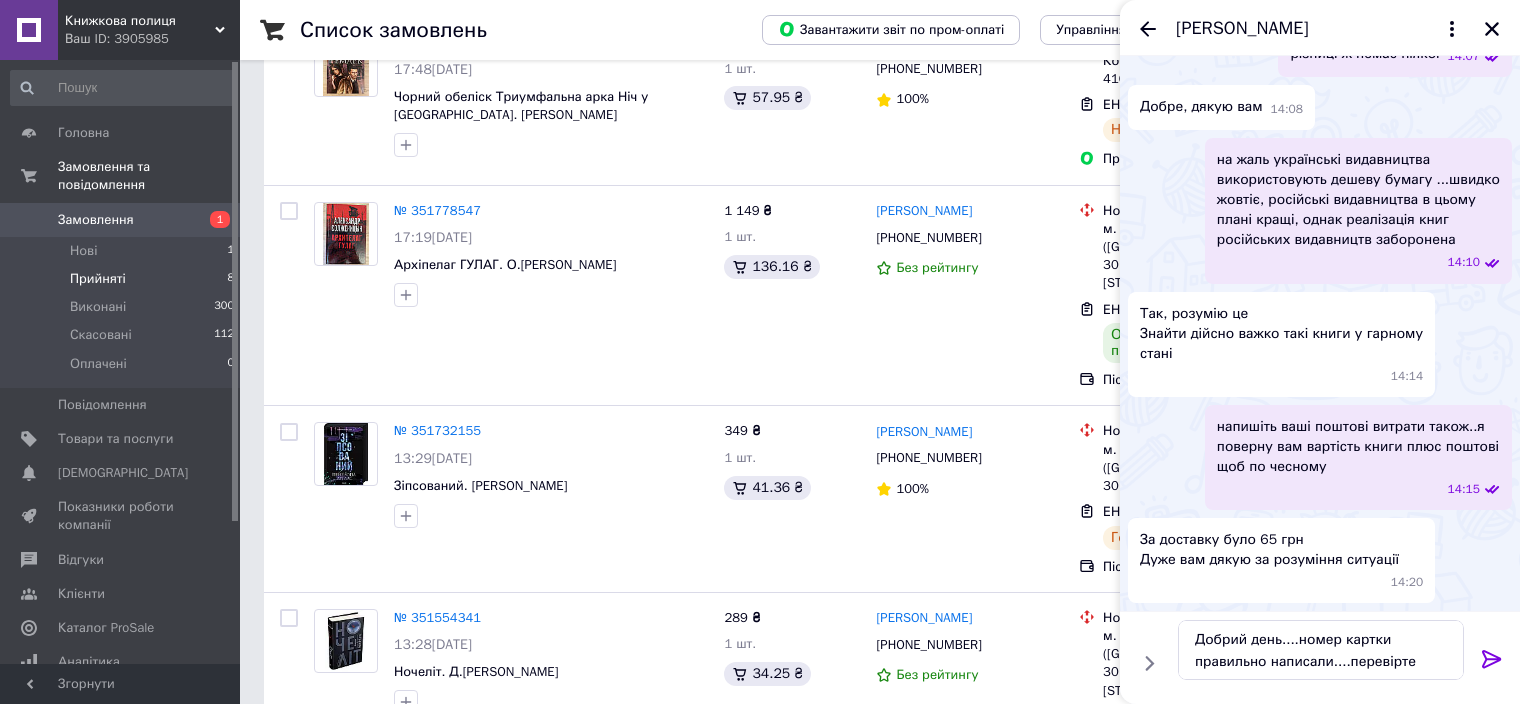 click 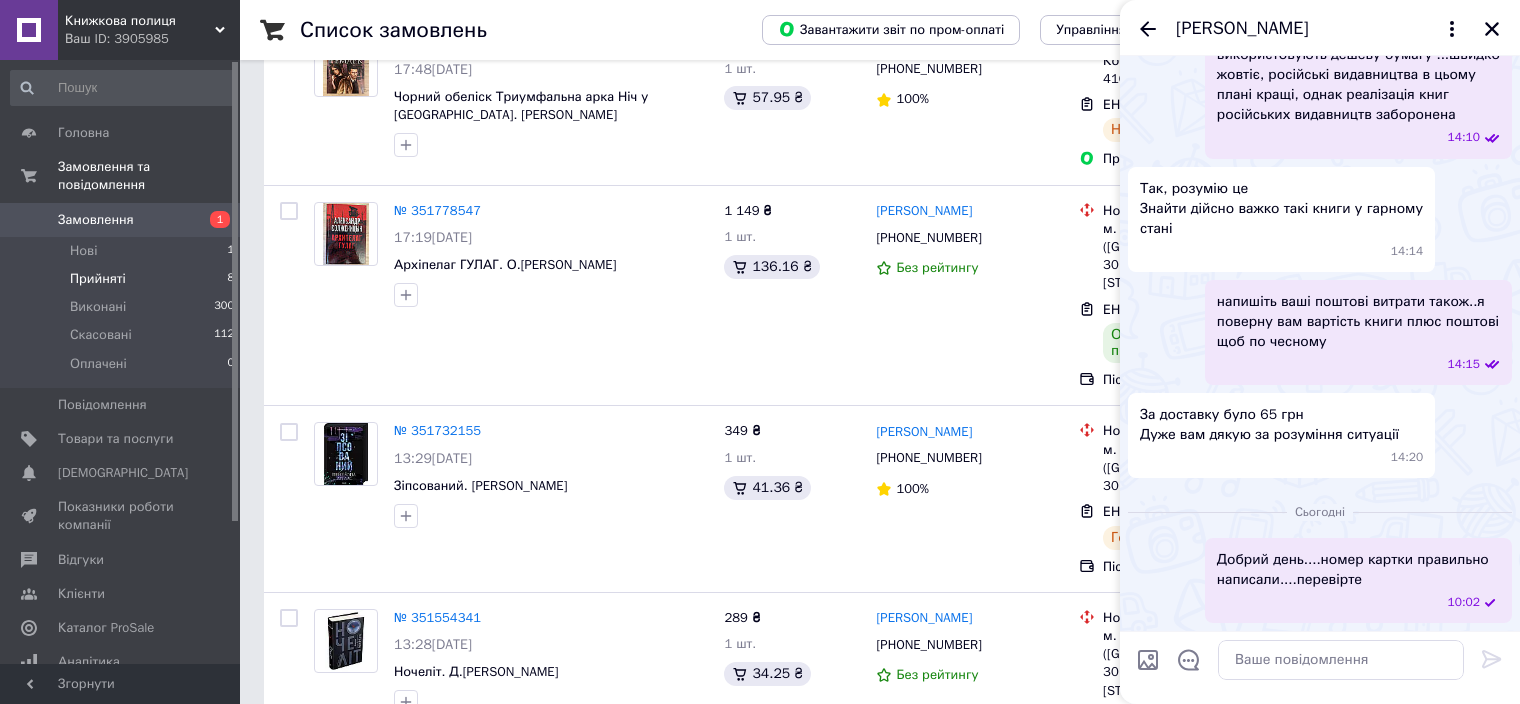 scroll, scrollTop: 3196, scrollLeft: 0, axis: vertical 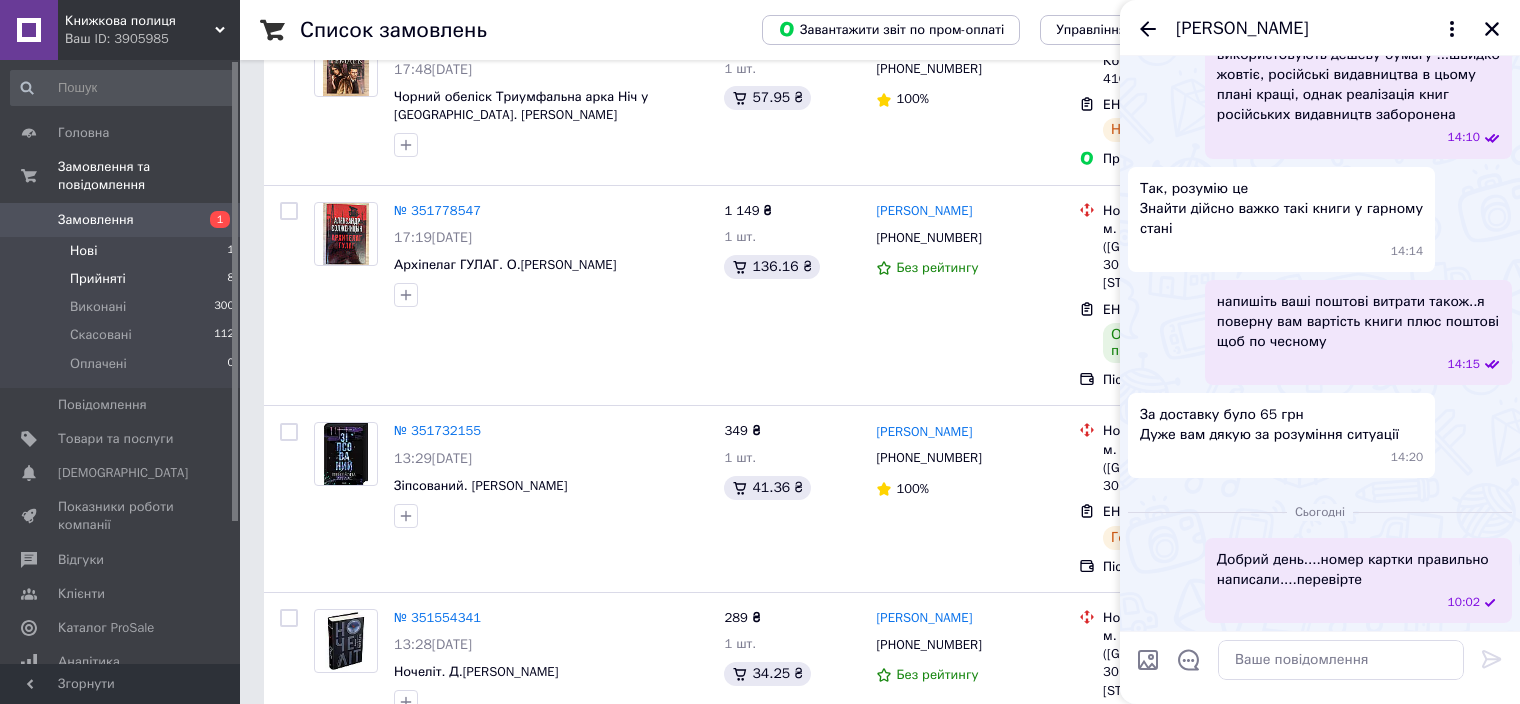 click on "Нові 1" at bounding box center [123, 251] 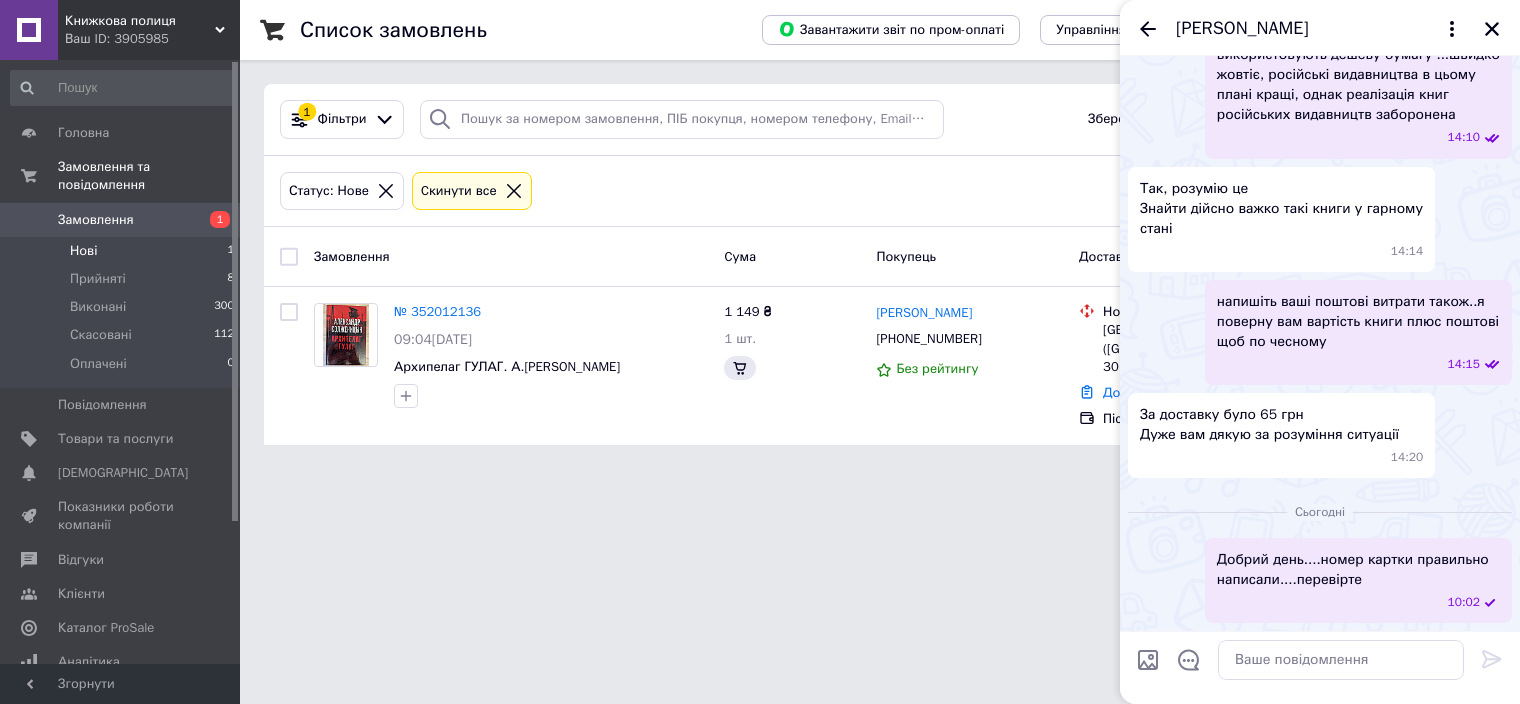 scroll, scrollTop: 0, scrollLeft: 0, axis: both 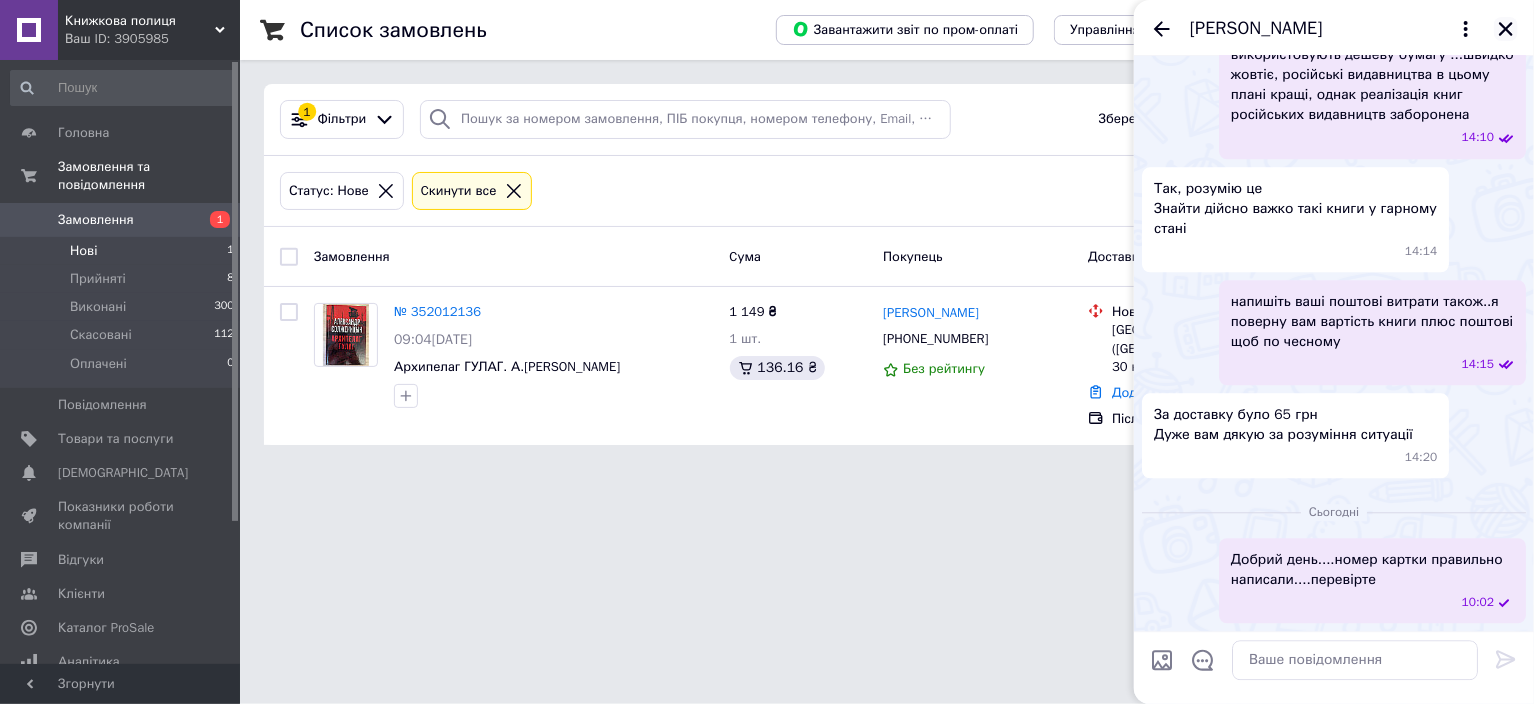 click 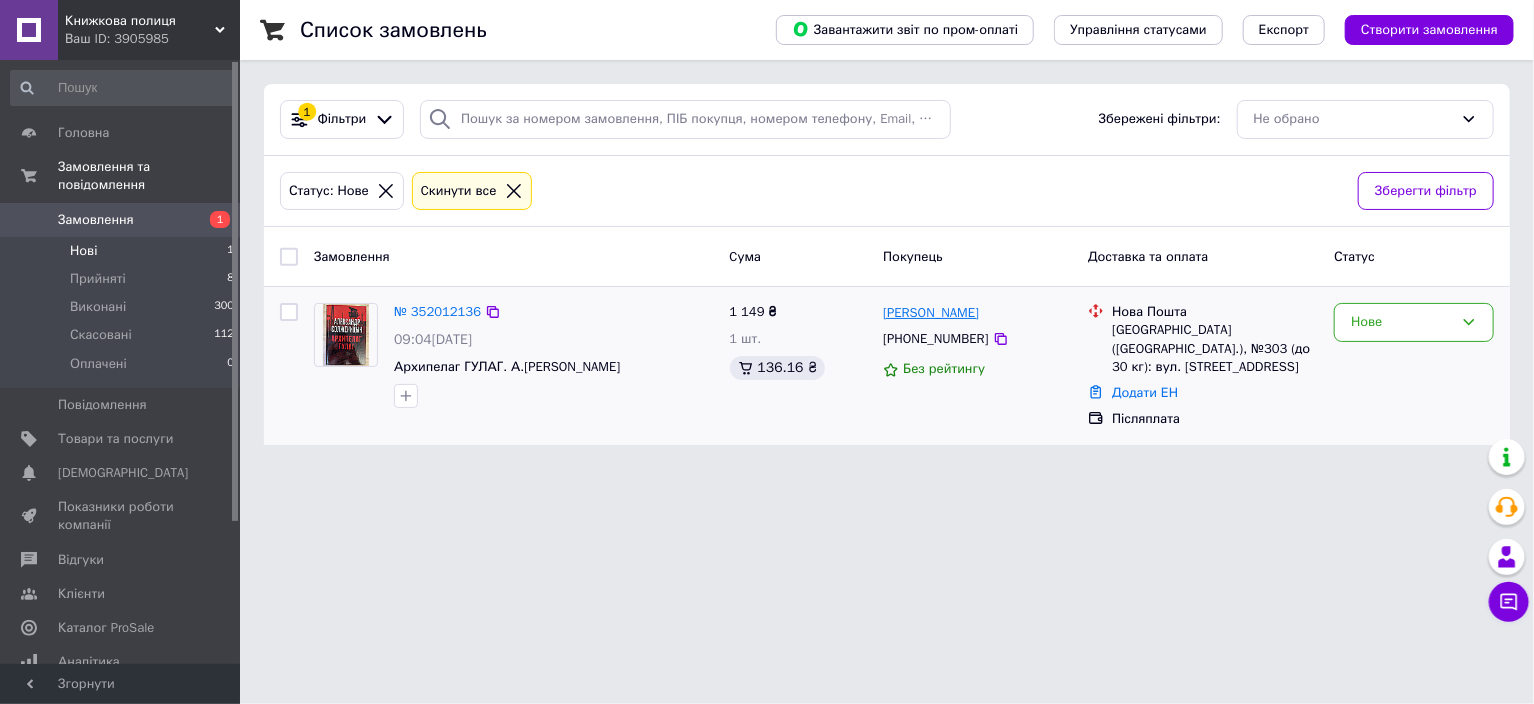 click on "[PERSON_NAME]" at bounding box center (931, 313) 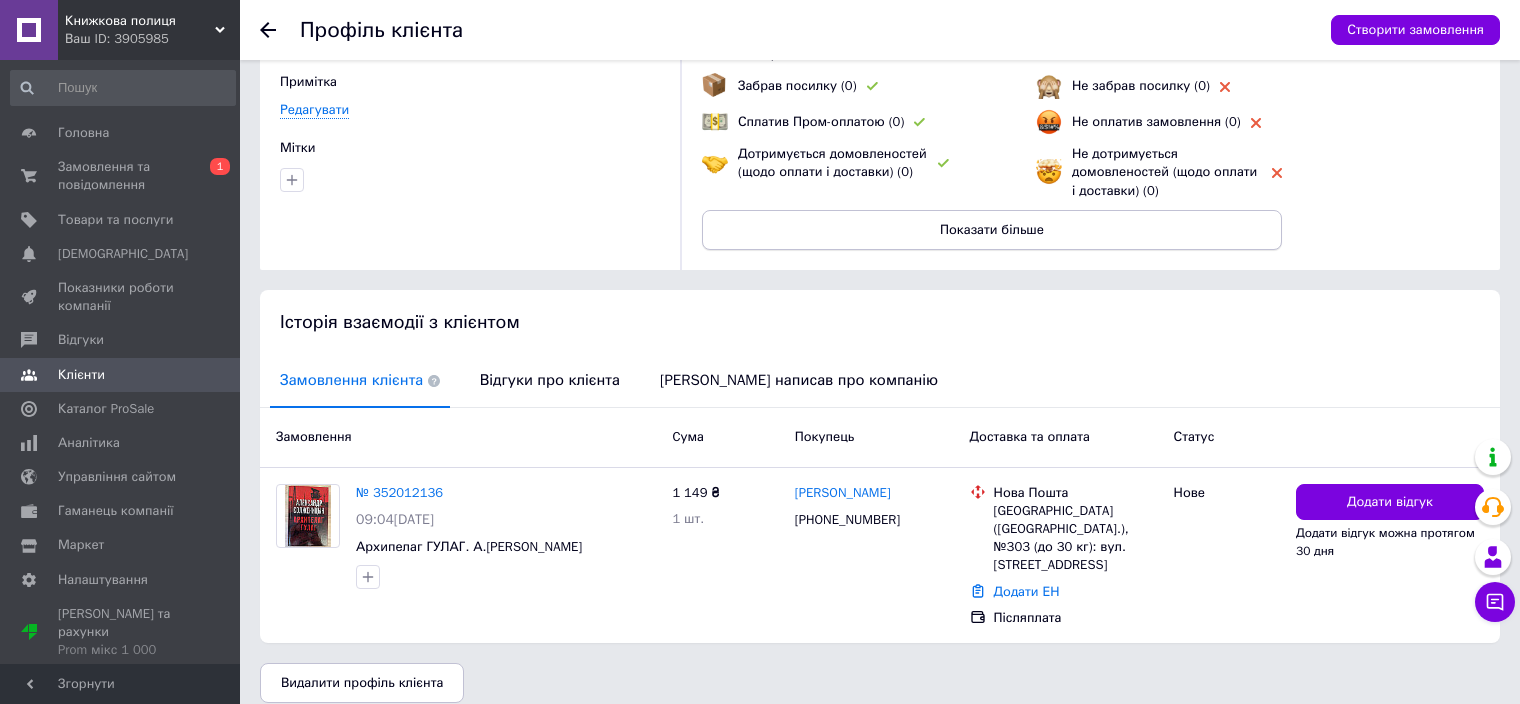 scroll, scrollTop: 0, scrollLeft: 0, axis: both 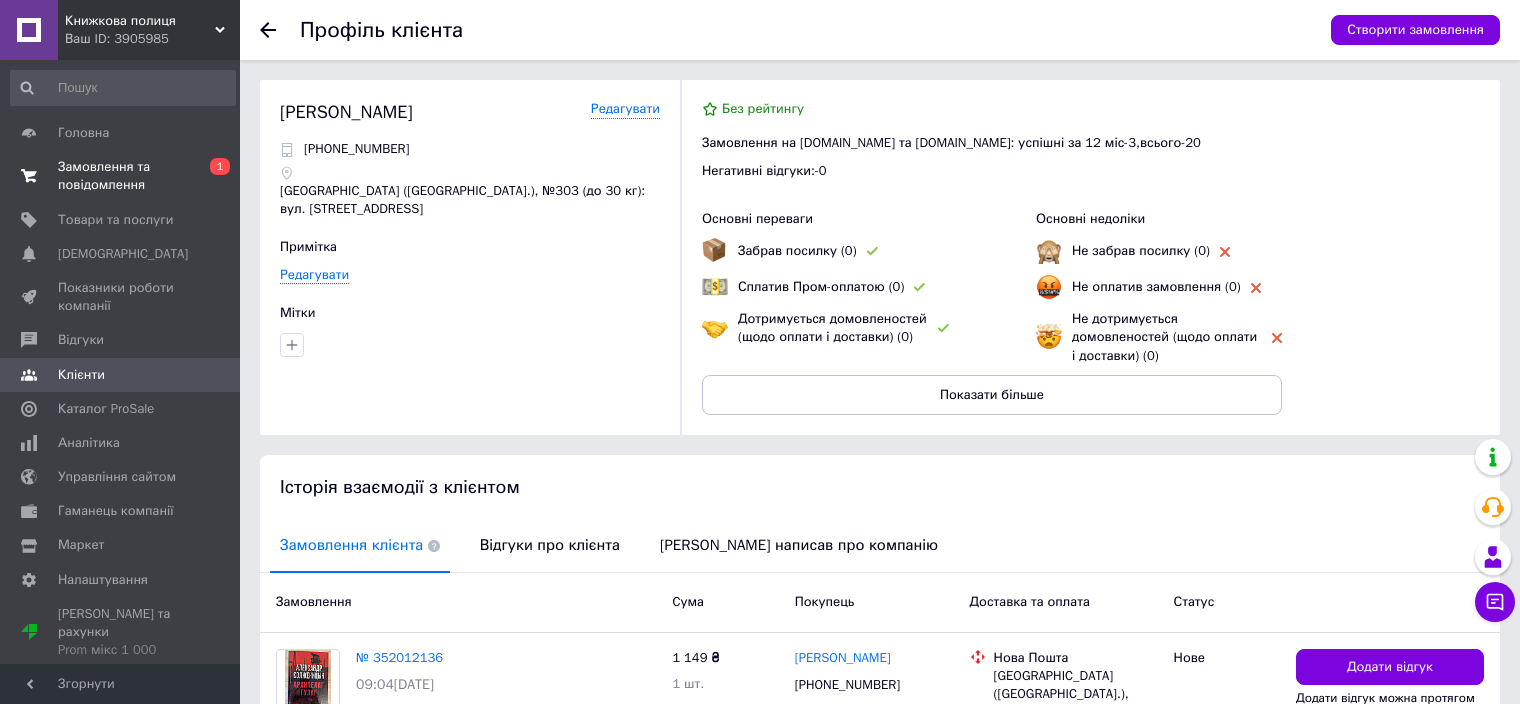 click on "Замовлення та повідомлення" at bounding box center [121, 176] 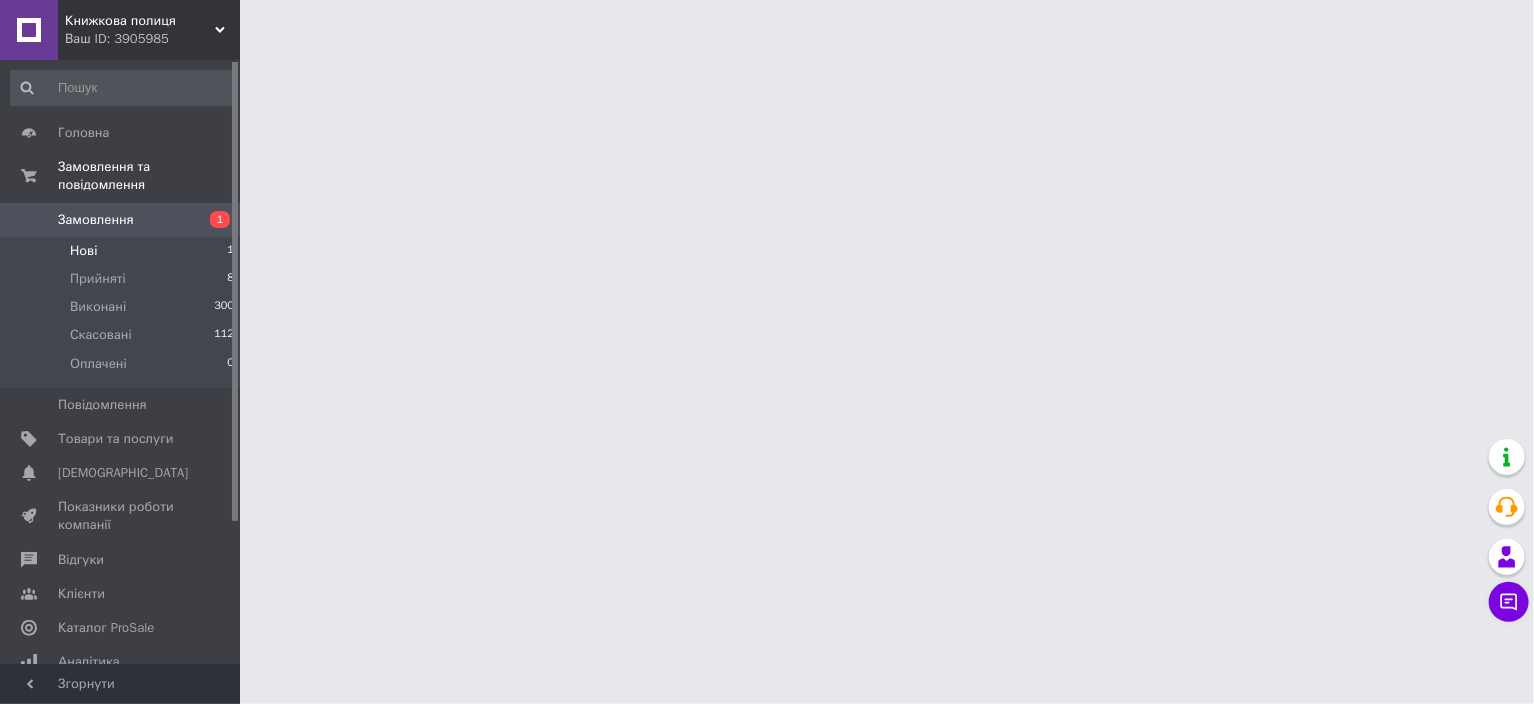 click on "Нові" at bounding box center [83, 251] 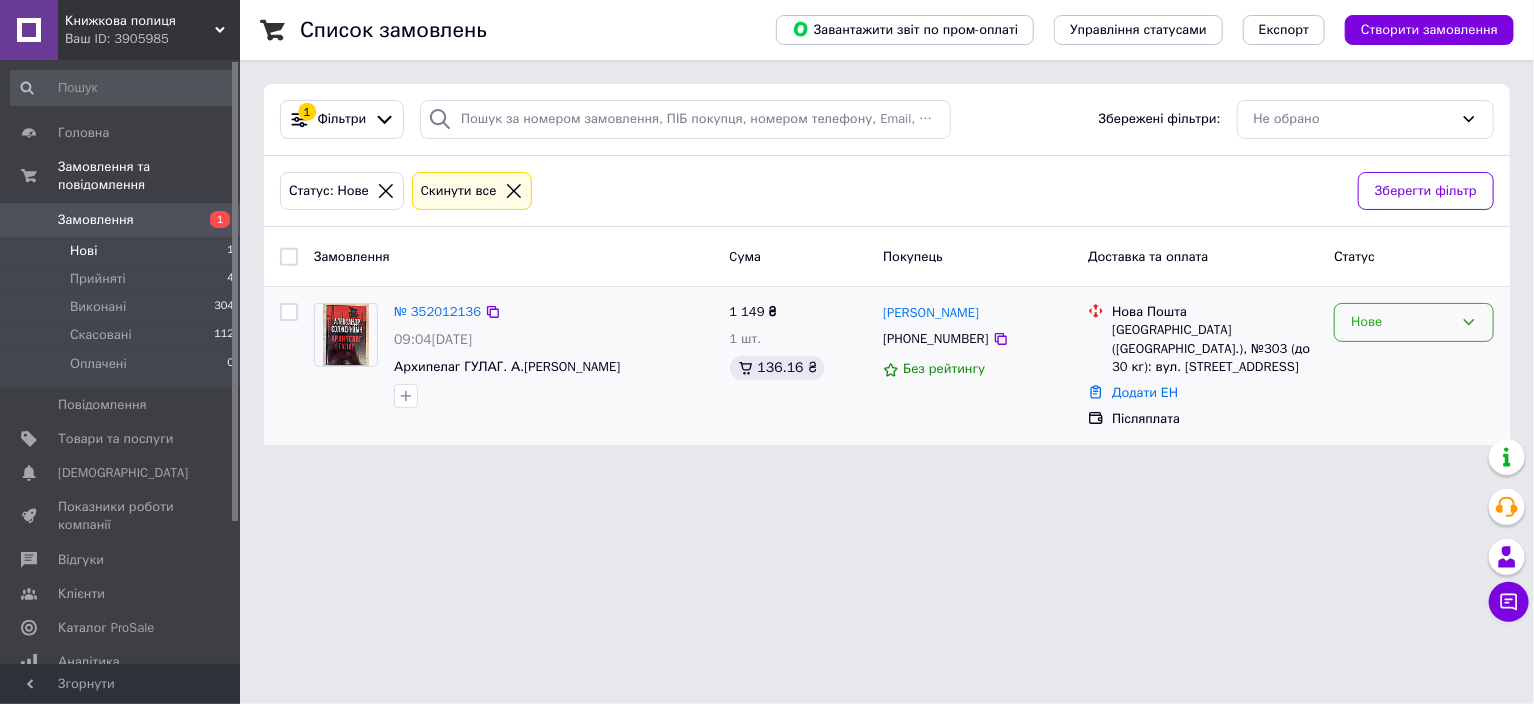 click 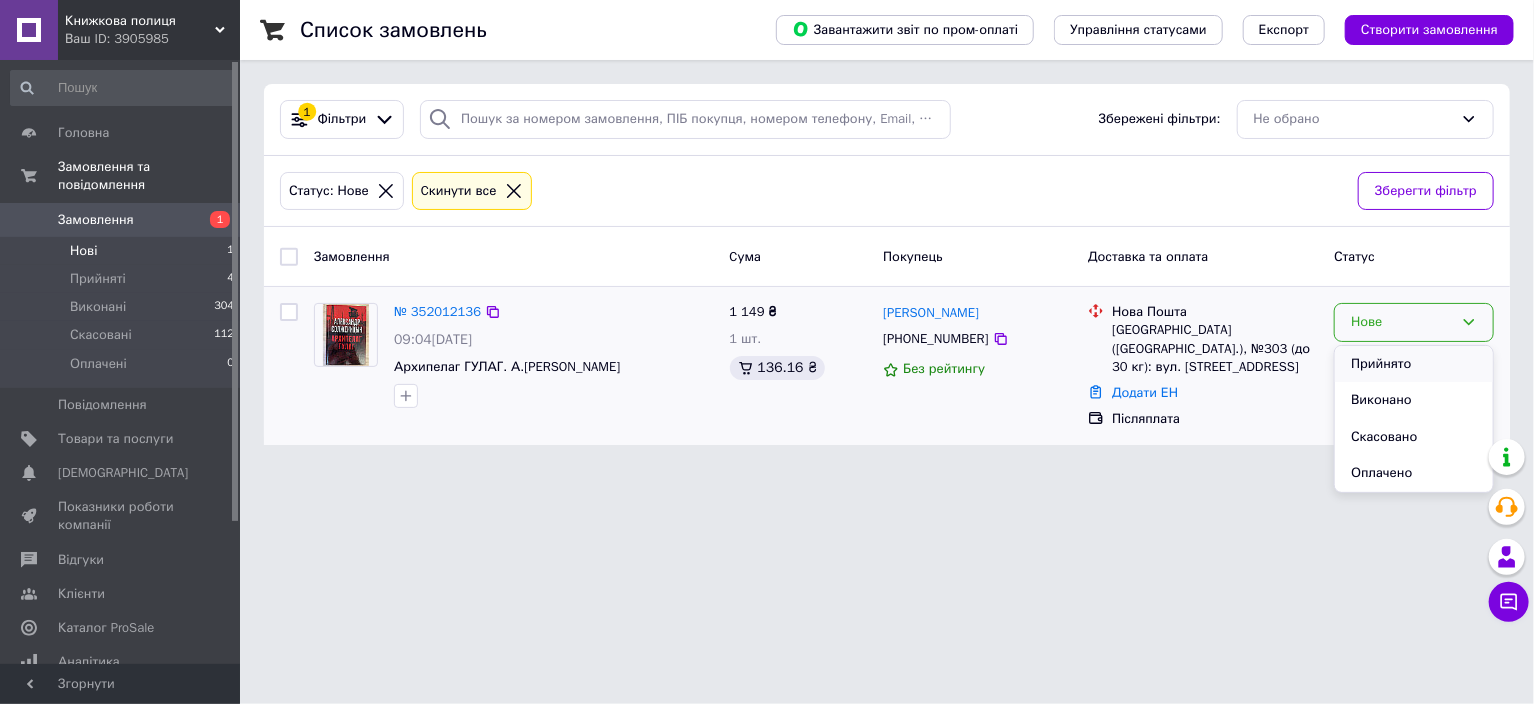 click on "Прийнято" at bounding box center [1414, 364] 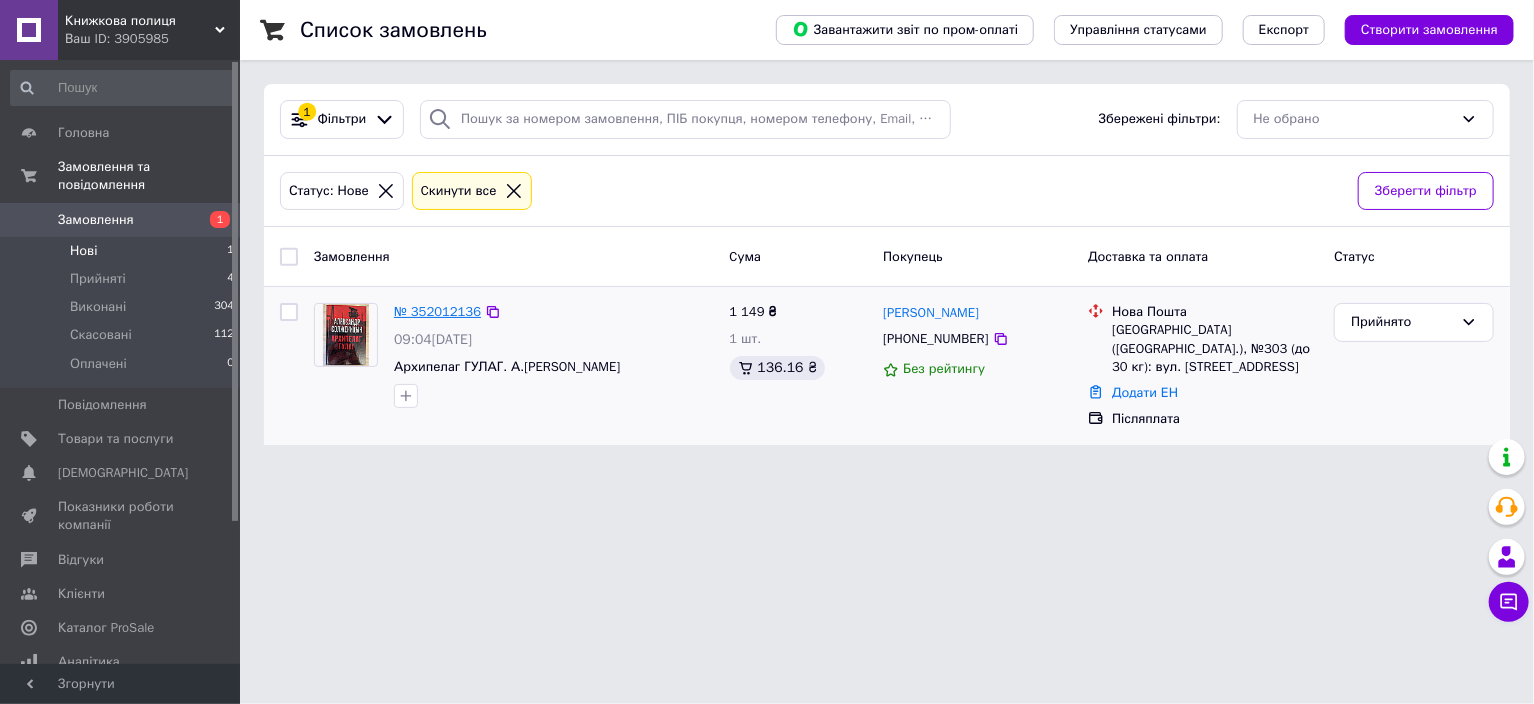 click on "№ 352012136" at bounding box center (437, 311) 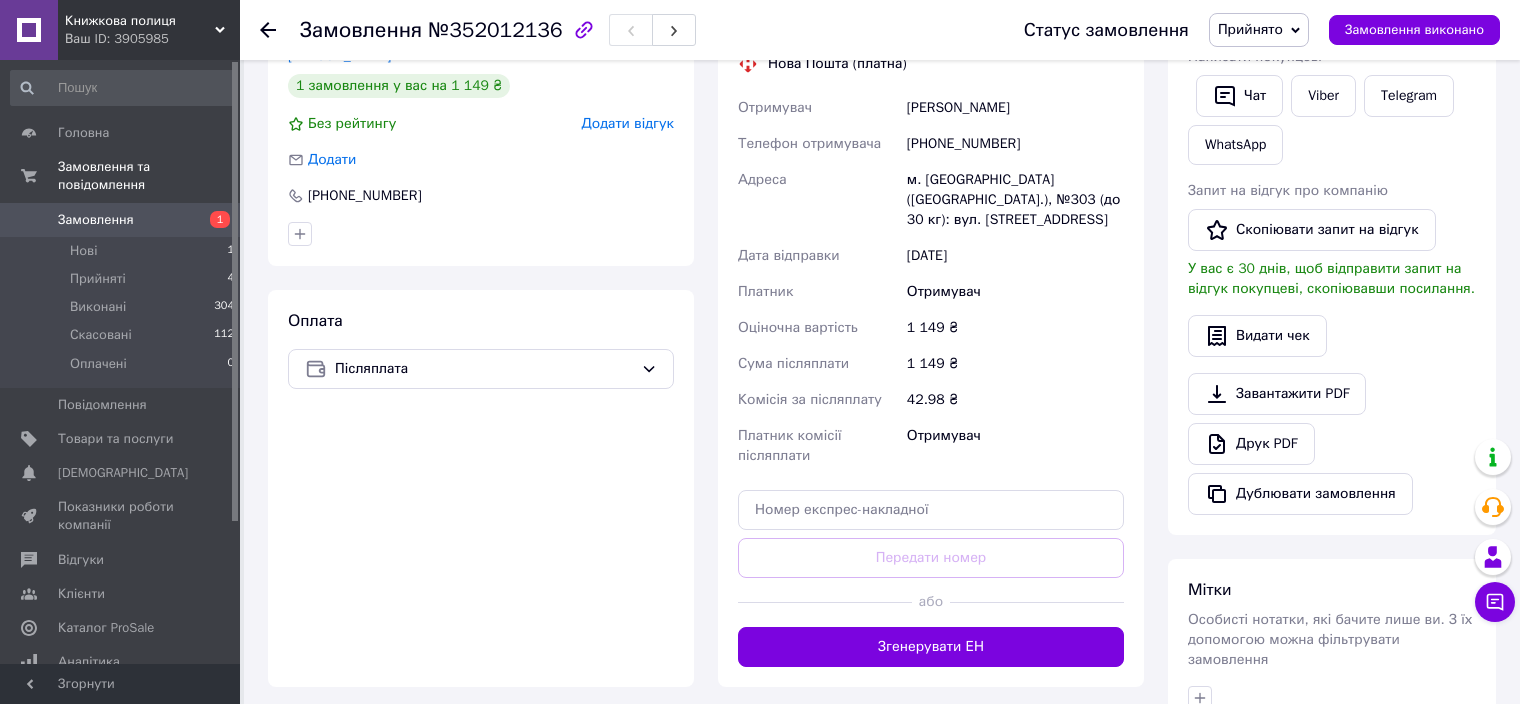 scroll, scrollTop: 500, scrollLeft: 0, axis: vertical 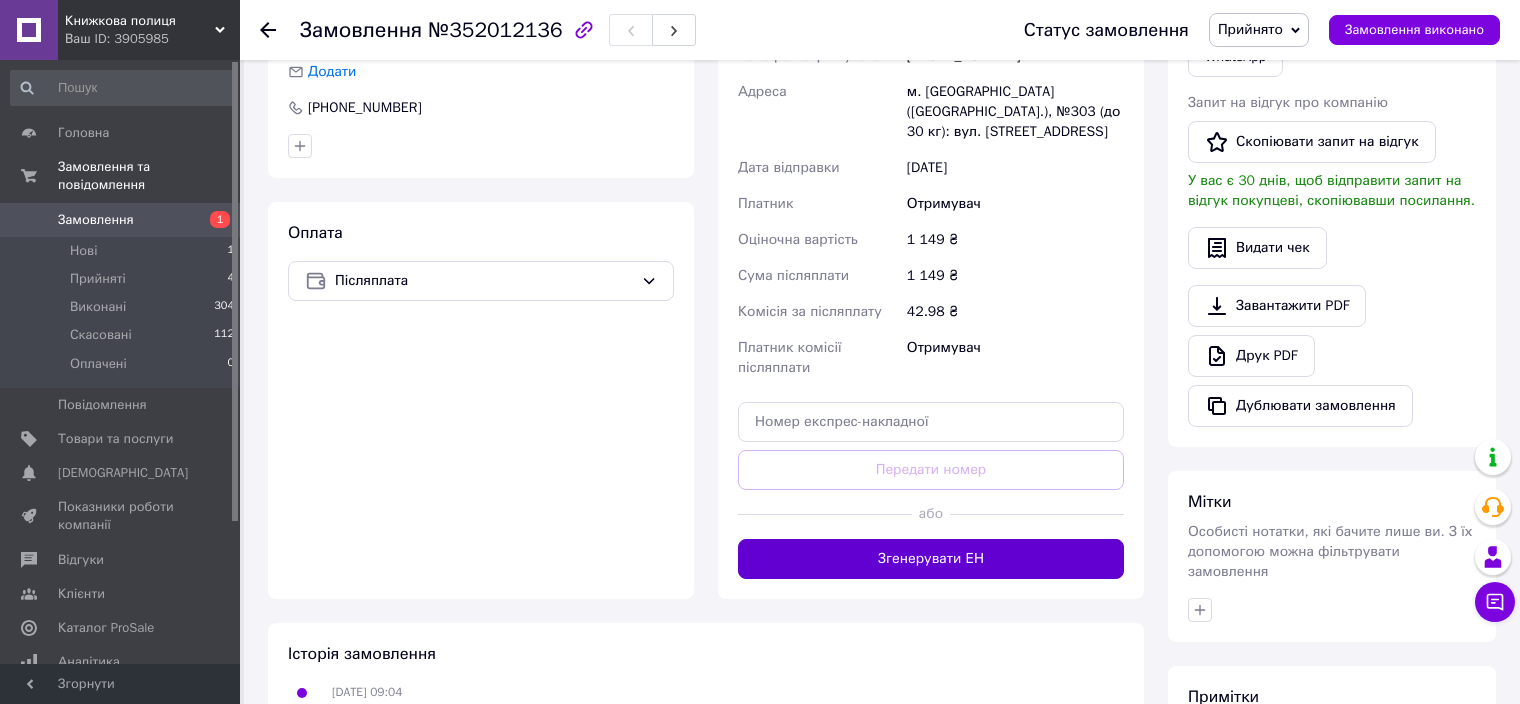 click on "Згенерувати ЕН" at bounding box center (931, 559) 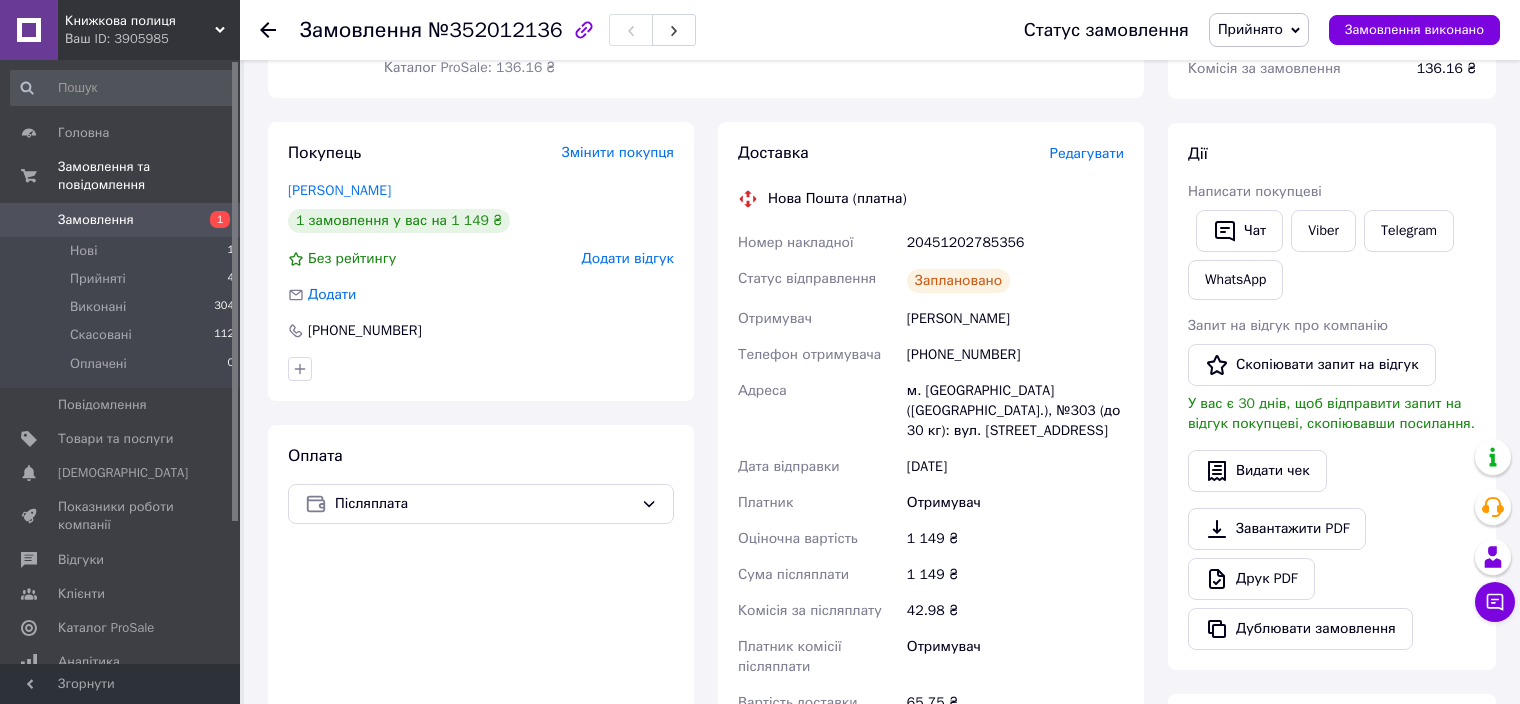 scroll, scrollTop: 400, scrollLeft: 0, axis: vertical 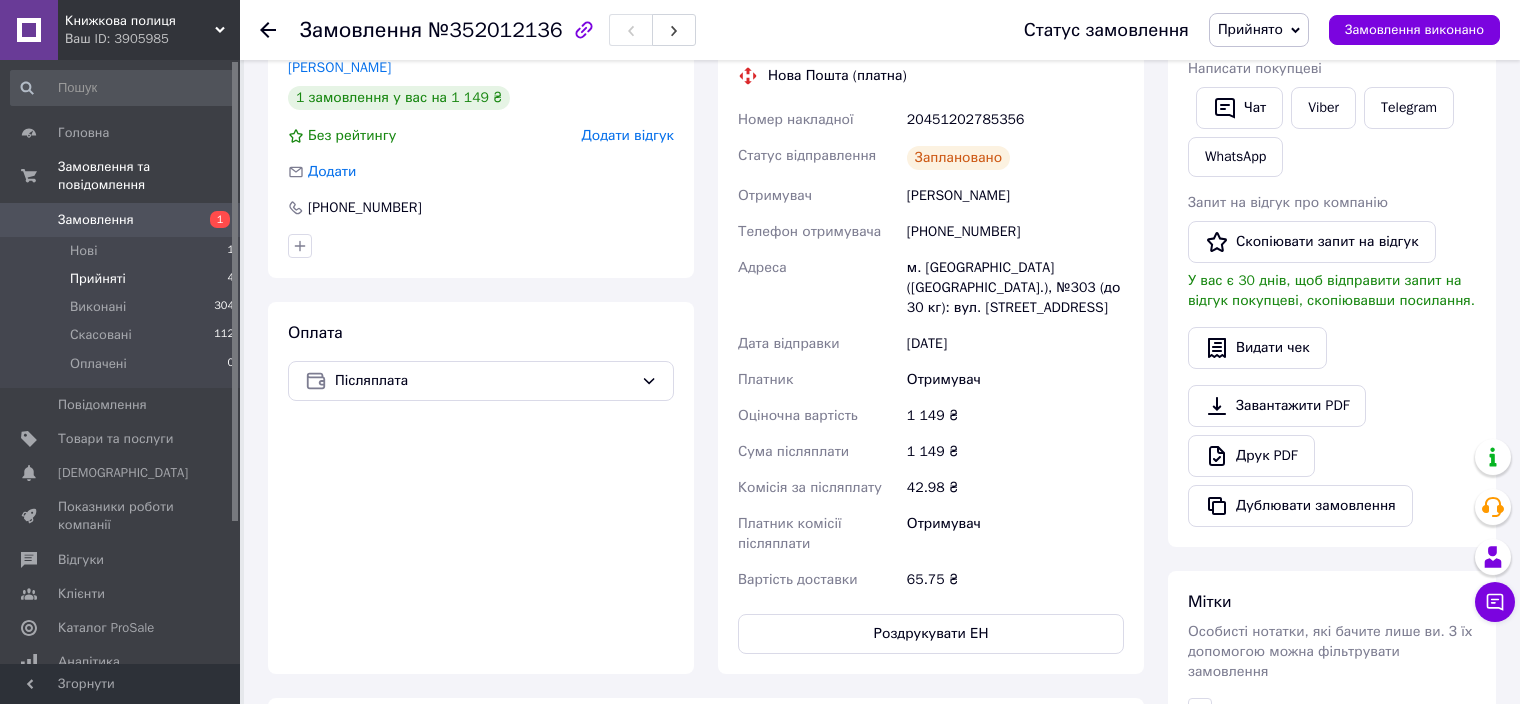 click on "Прийняті" at bounding box center [98, 279] 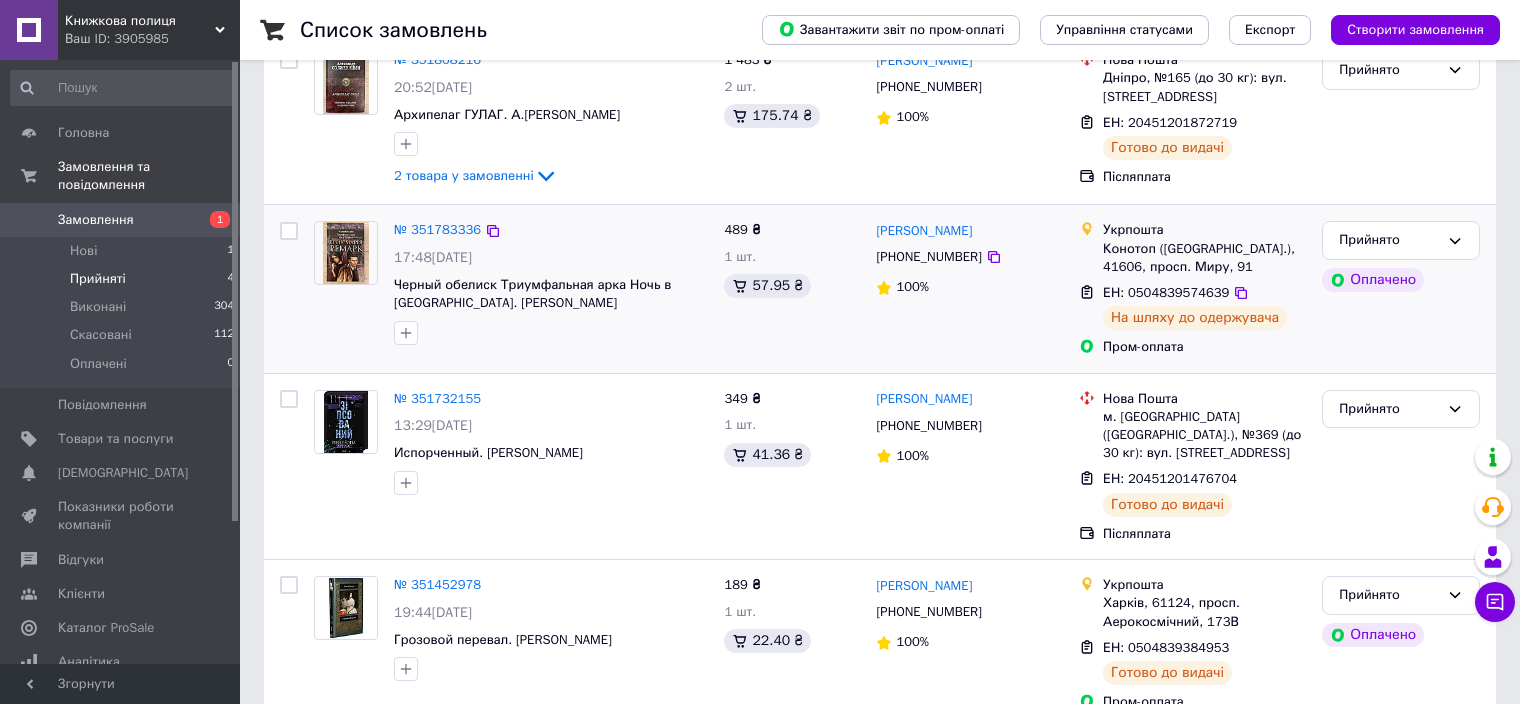 scroll, scrollTop: 280, scrollLeft: 0, axis: vertical 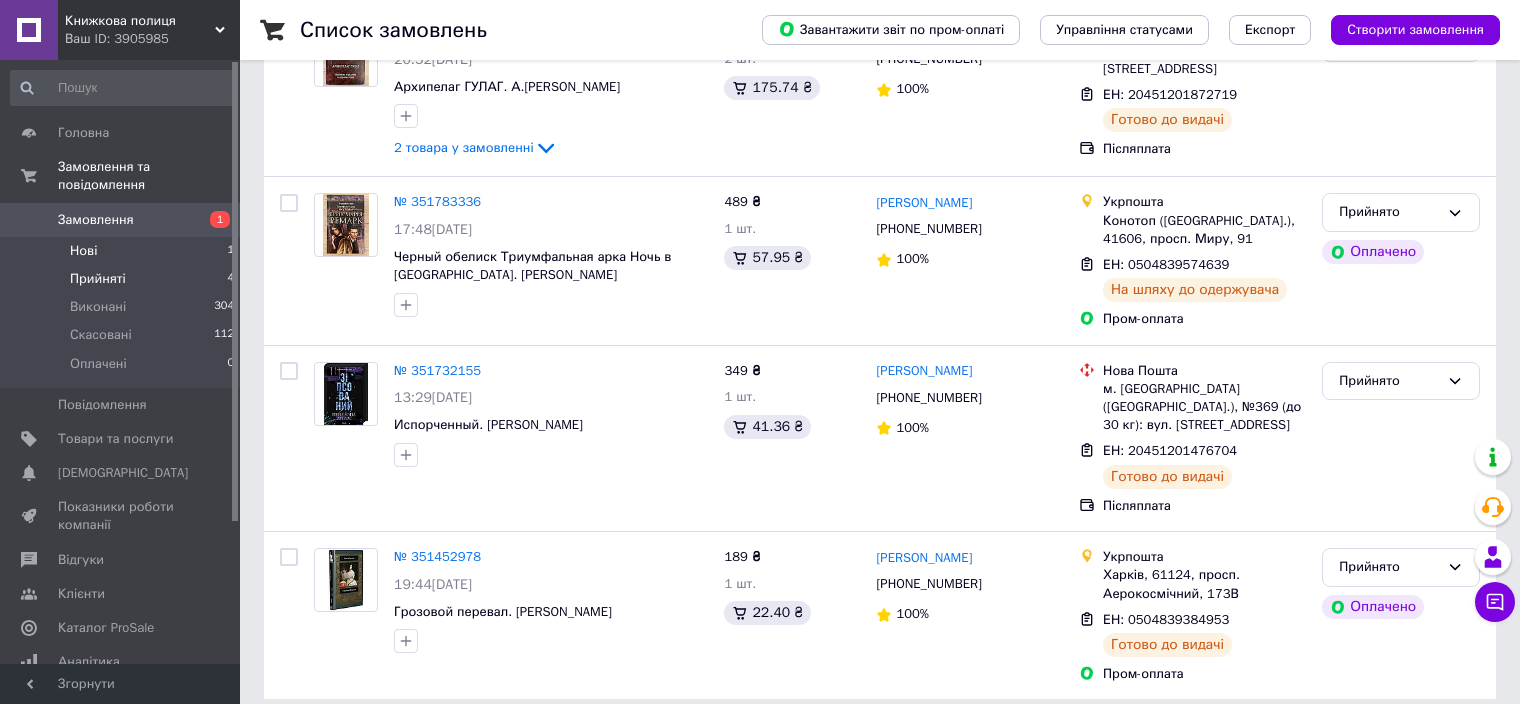 click on "Нові" at bounding box center [83, 251] 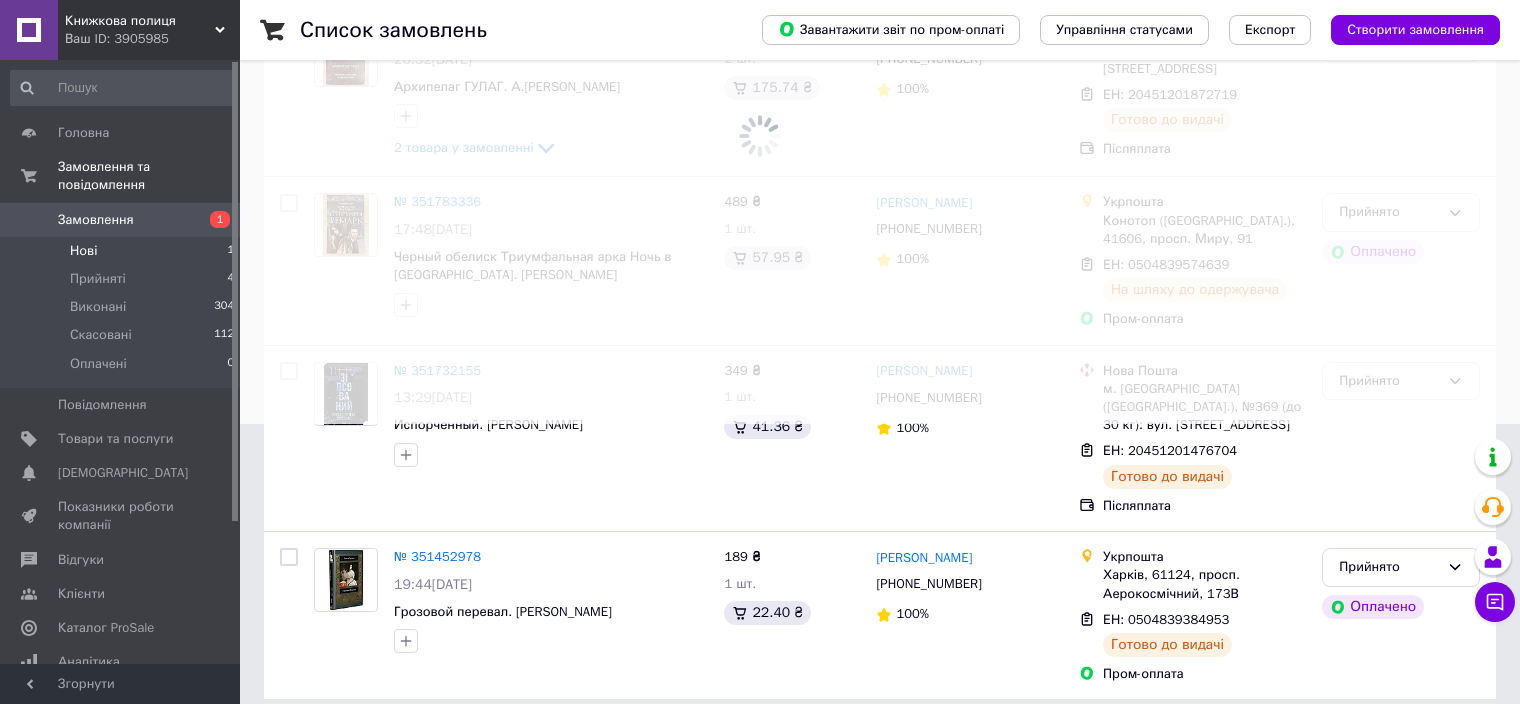 scroll, scrollTop: 0, scrollLeft: 0, axis: both 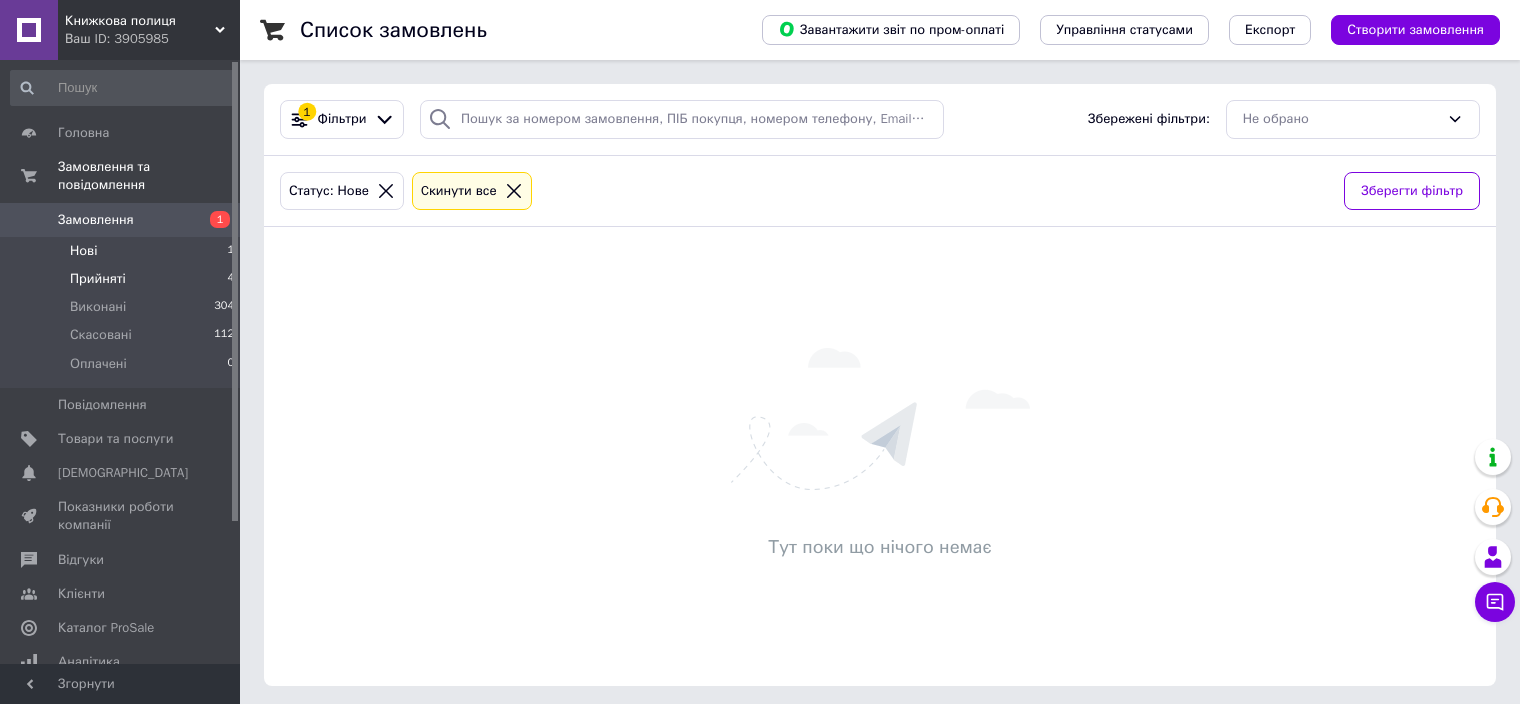click on "Прийняті" at bounding box center (98, 279) 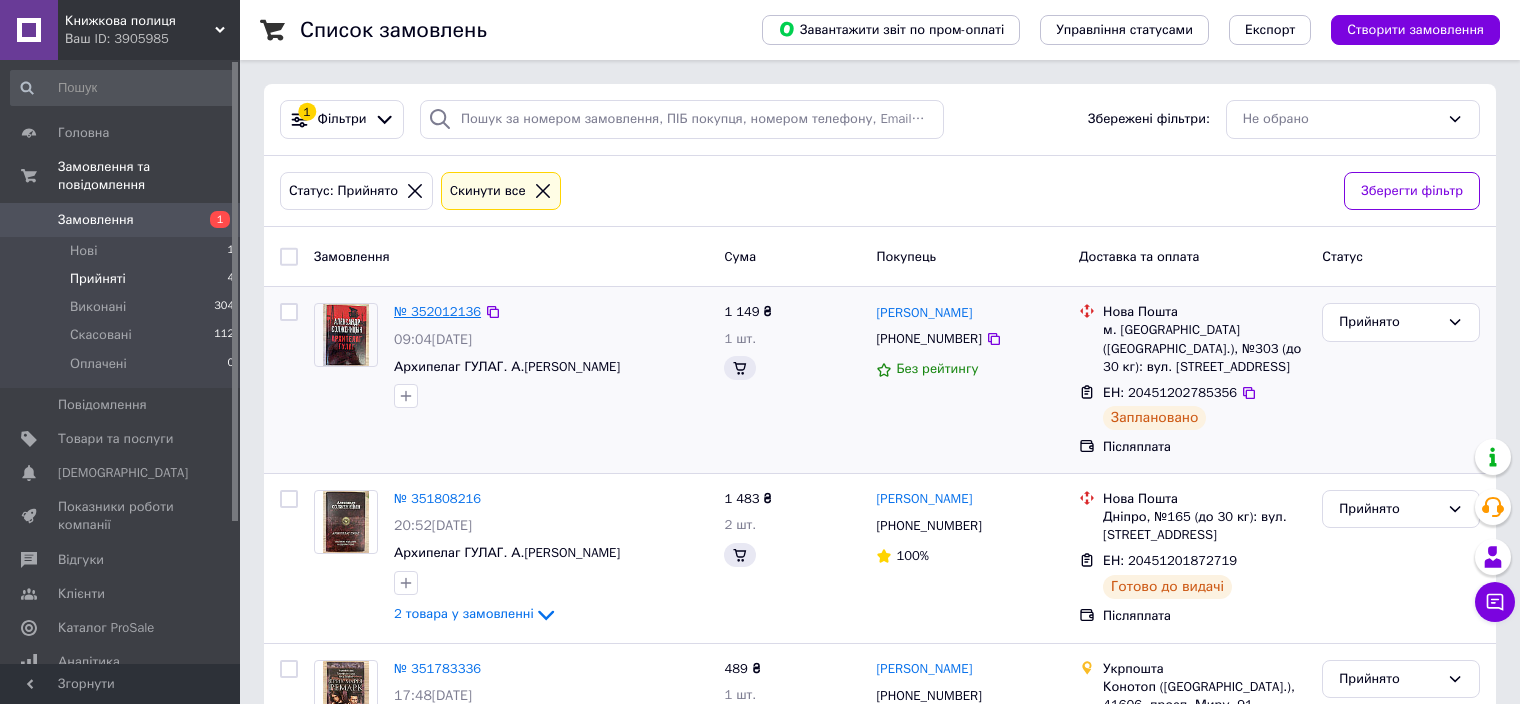 click on "№ 352012136" at bounding box center (437, 311) 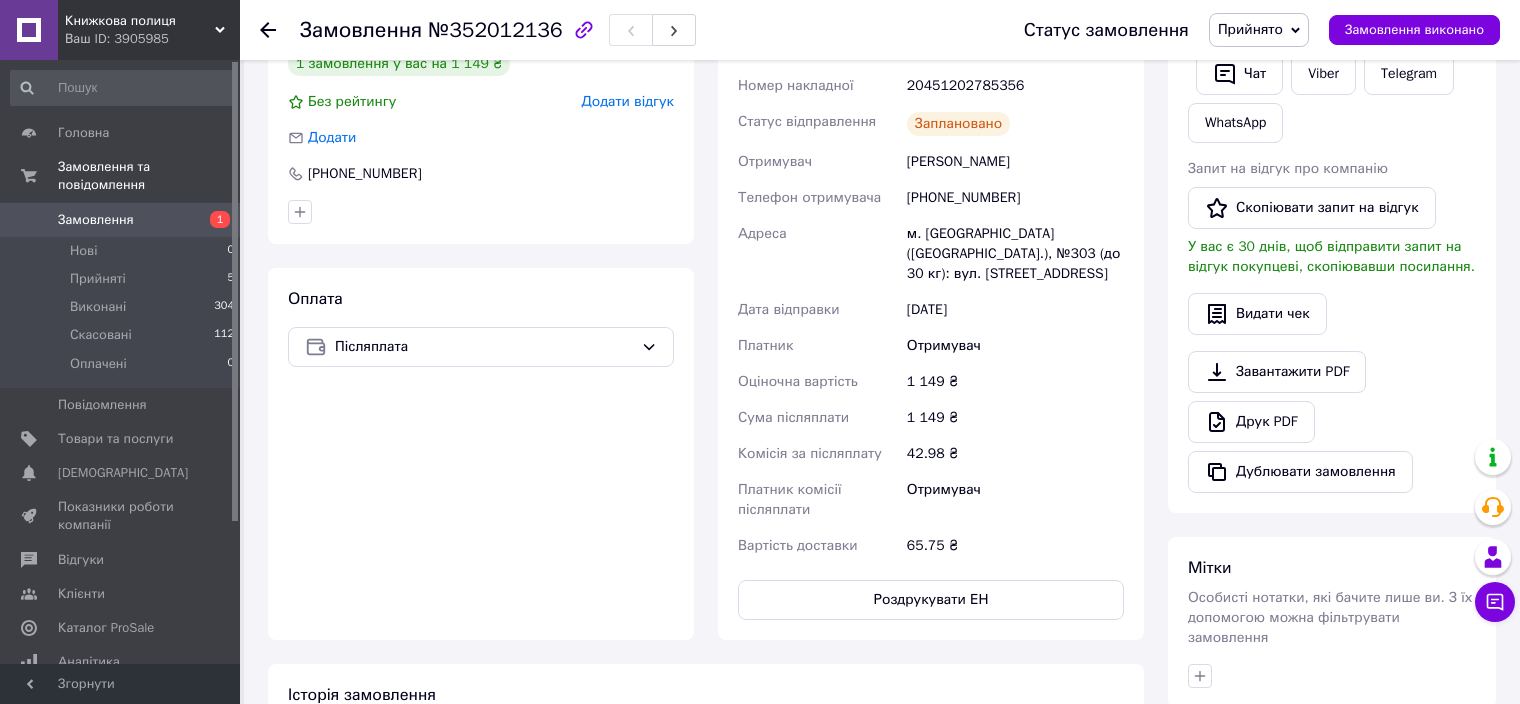 scroll, scrollTop: 500, scrollLeft: 0, axis: vertical 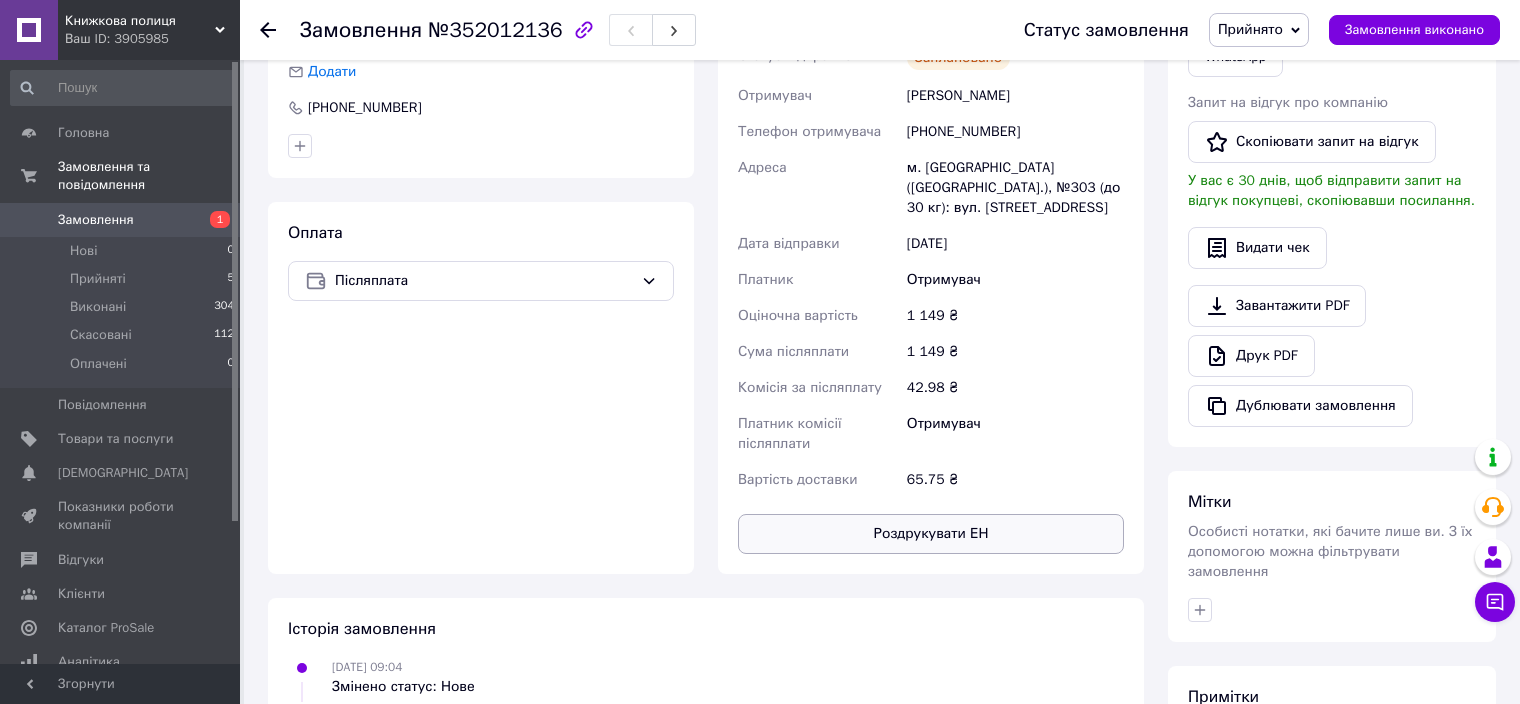 click on "Роздрукувати ЕН" at bounding box center [931, 534] 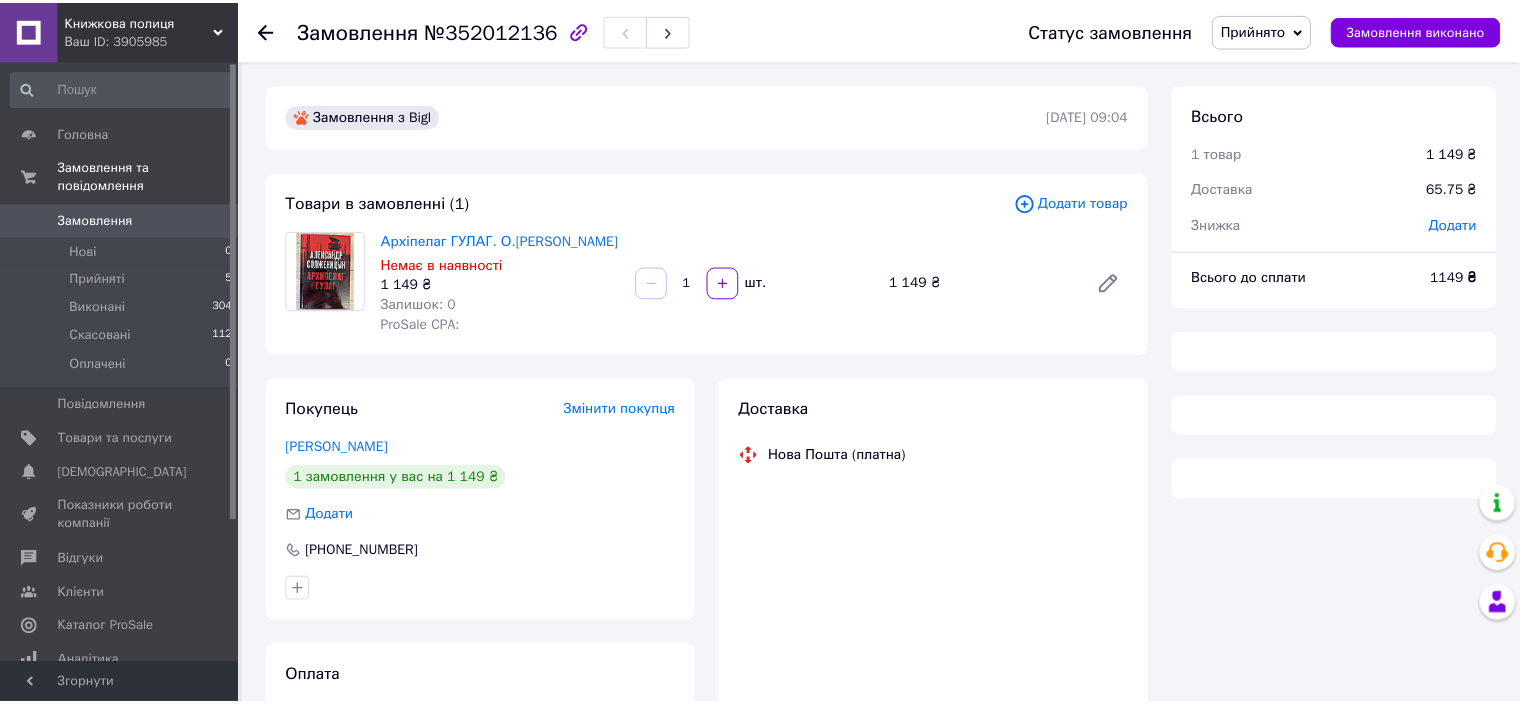 scroll, scrollTop: 500, scrollLeft: 0, axis: vertical 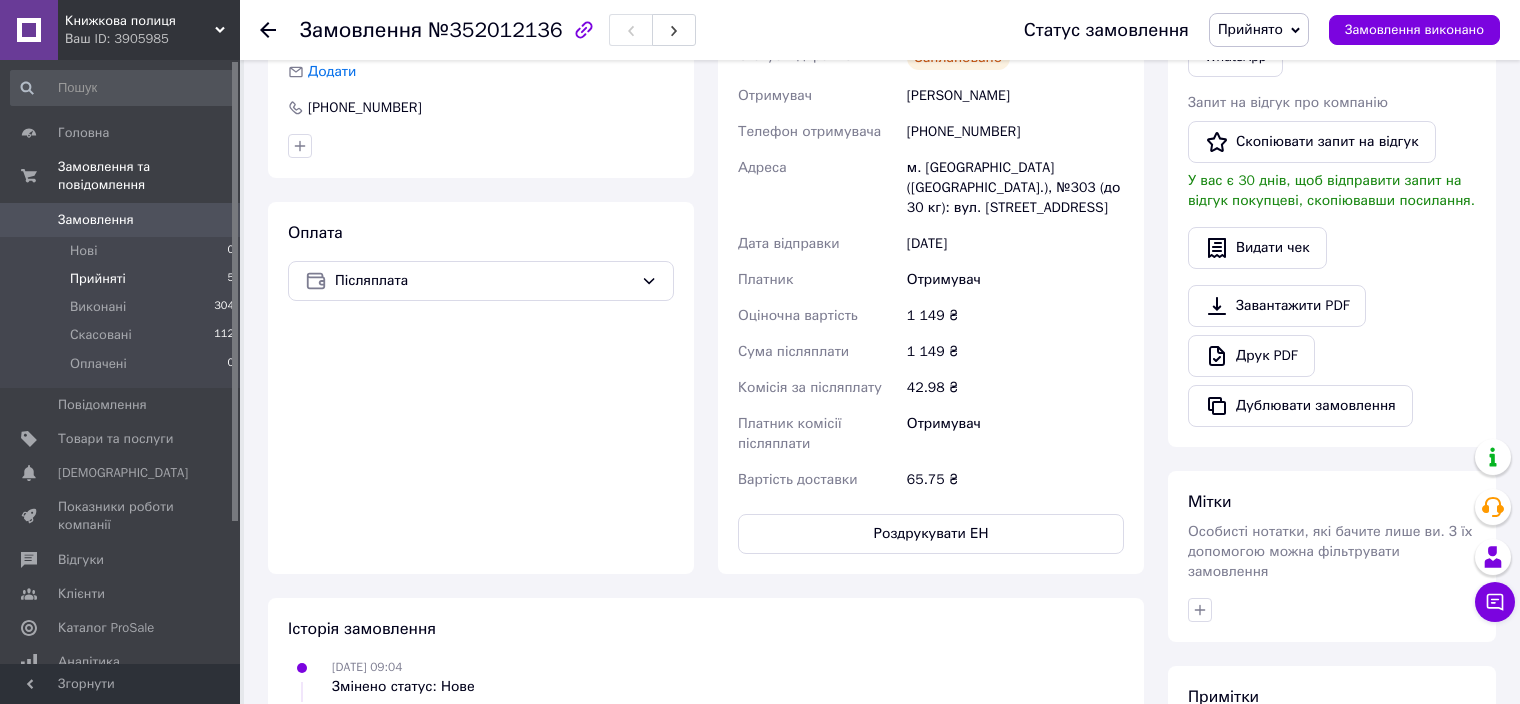 click on "Прийняті" at bounding box center (98, 279) 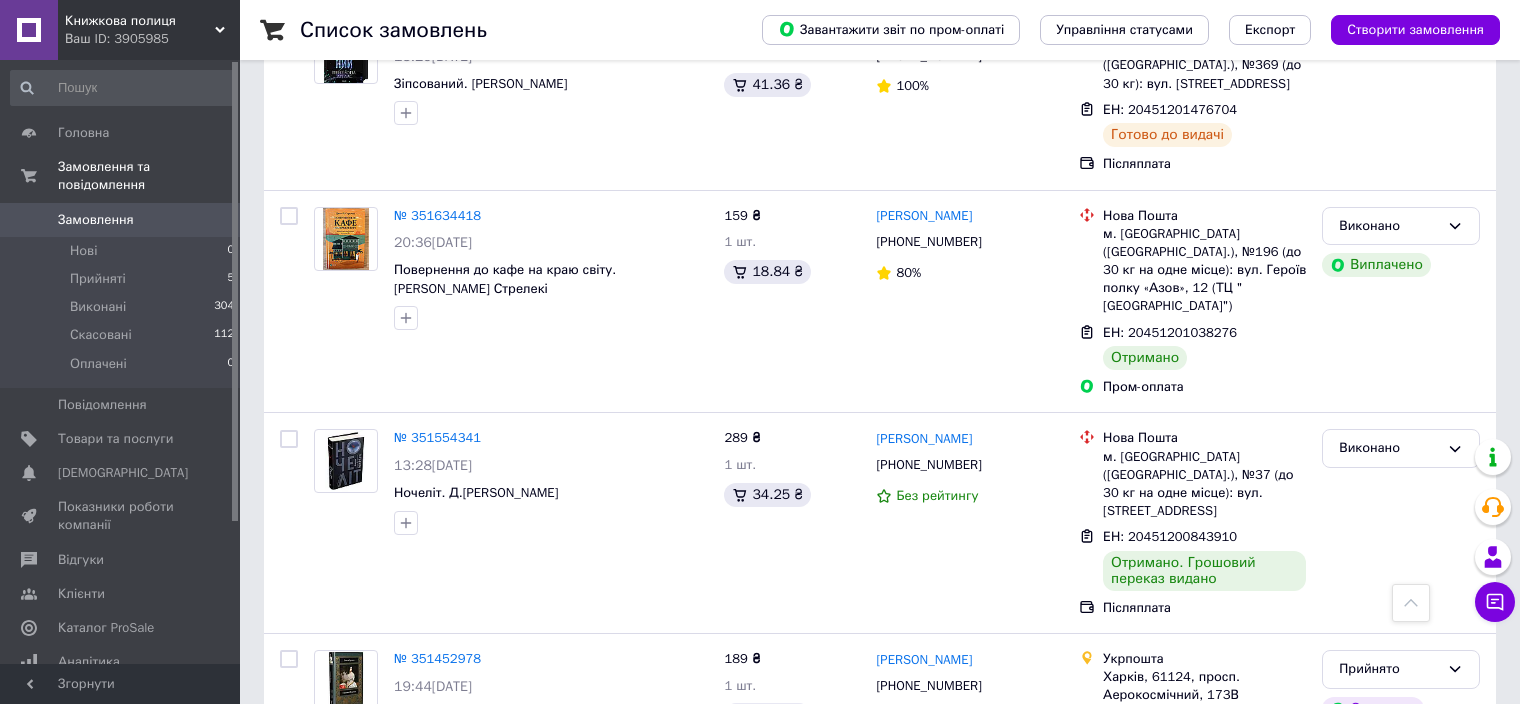scroll, scrollTop: 0, scrollLeft: 0, axis: both 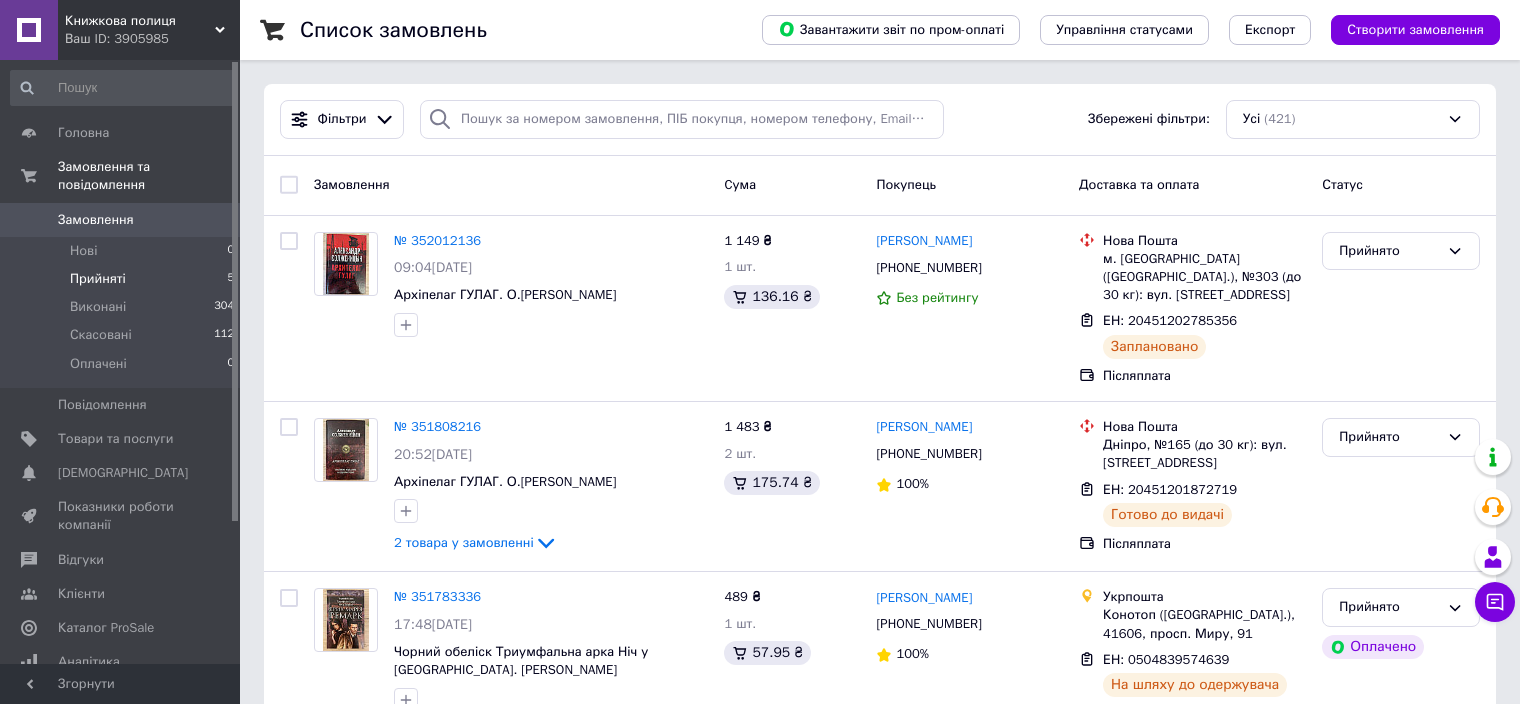 click on "Прийняті" at bounding box center [98, 279] 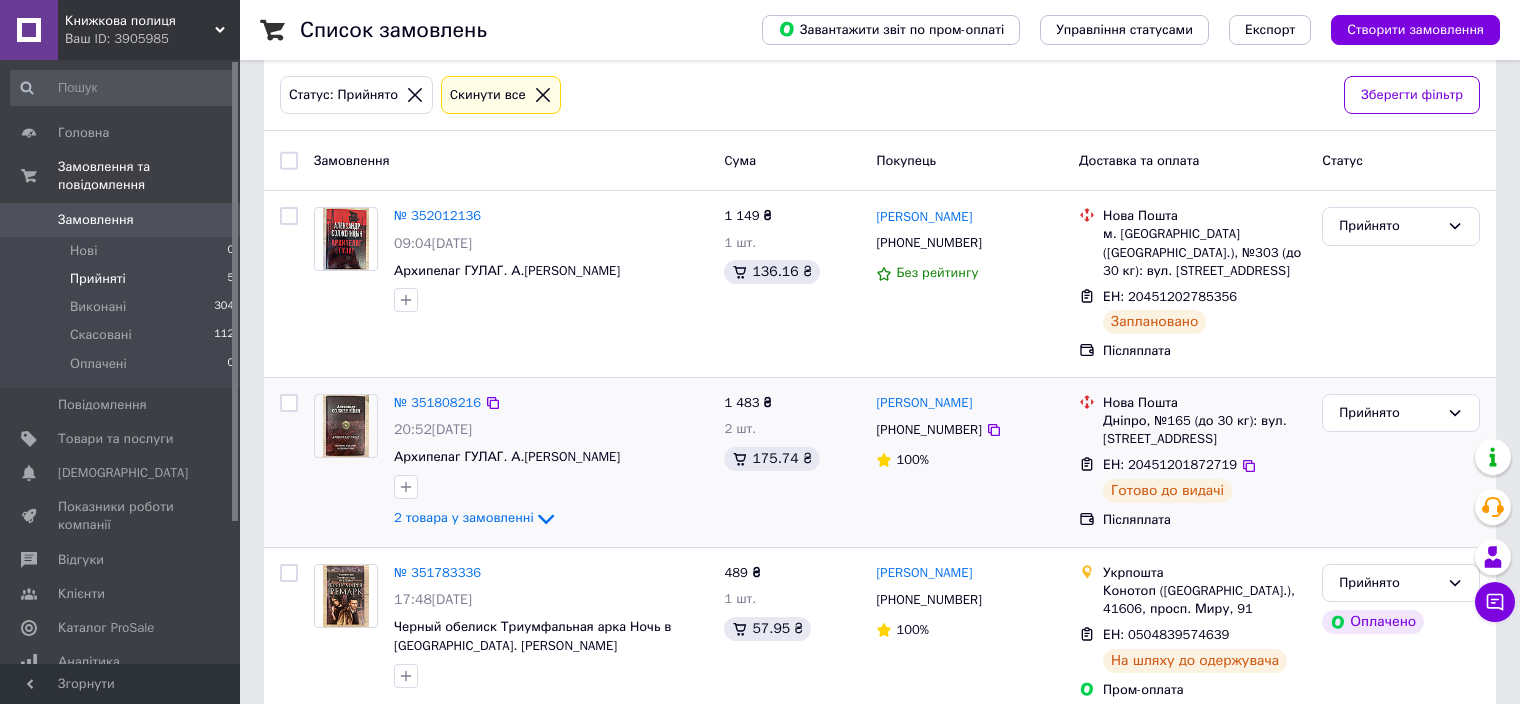 scroll, scrollTop: 48, scrollLeft: 0, axis: vertical 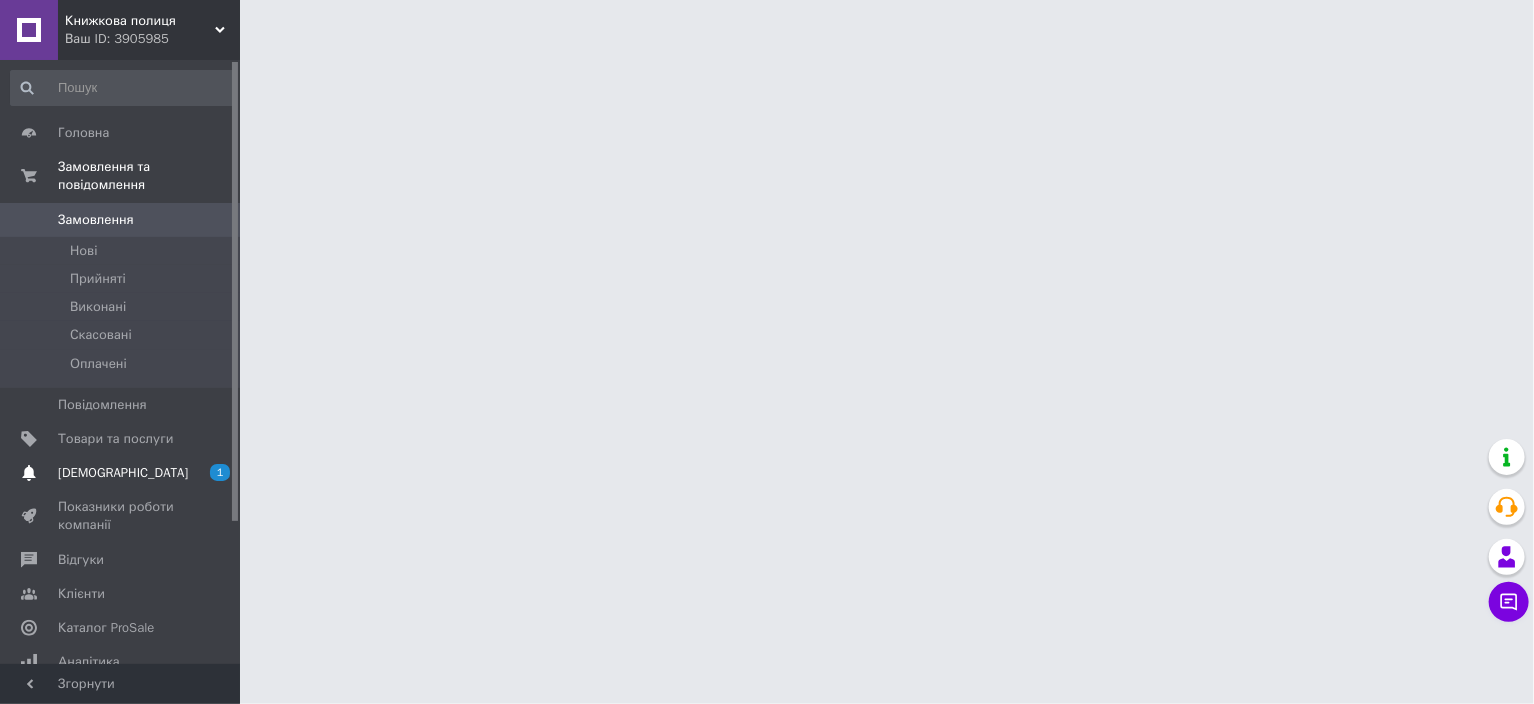 click on "[DEMOGRAPHIC_DATA]" at bounding box center [123, 473] 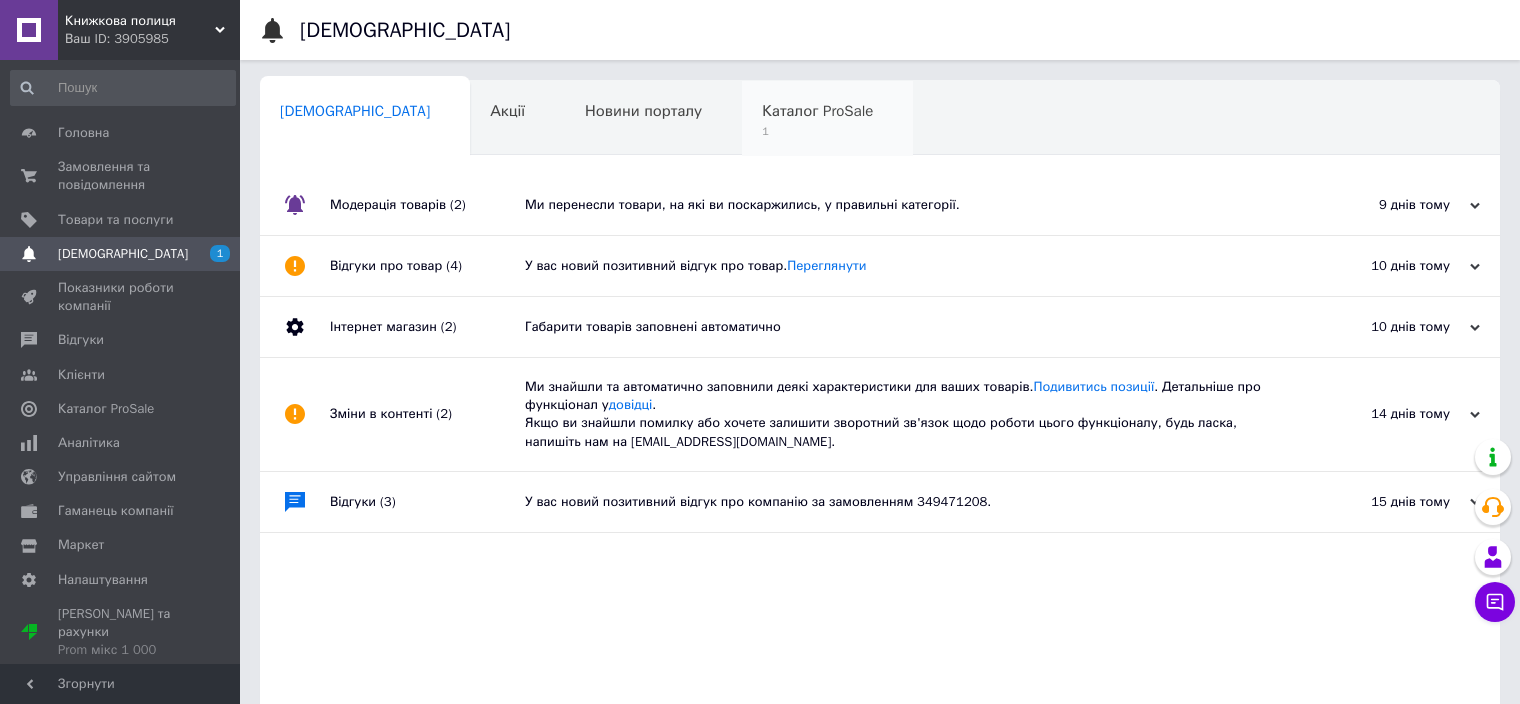 click on "Каталог ProSale" at bounding box center (817, 111) 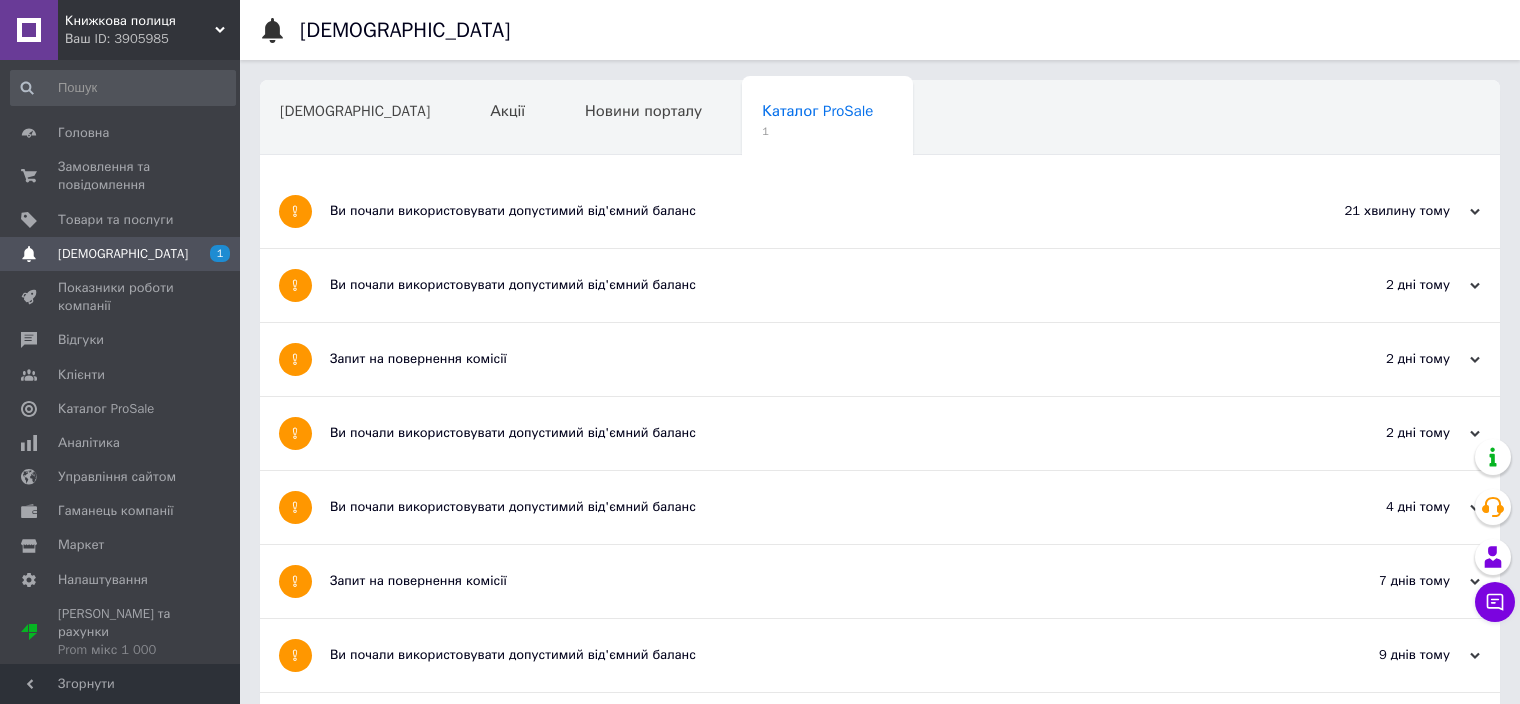 click on "Ви почали використовувати допустимий від'ємний баланс" at bounding box center [805, 211] 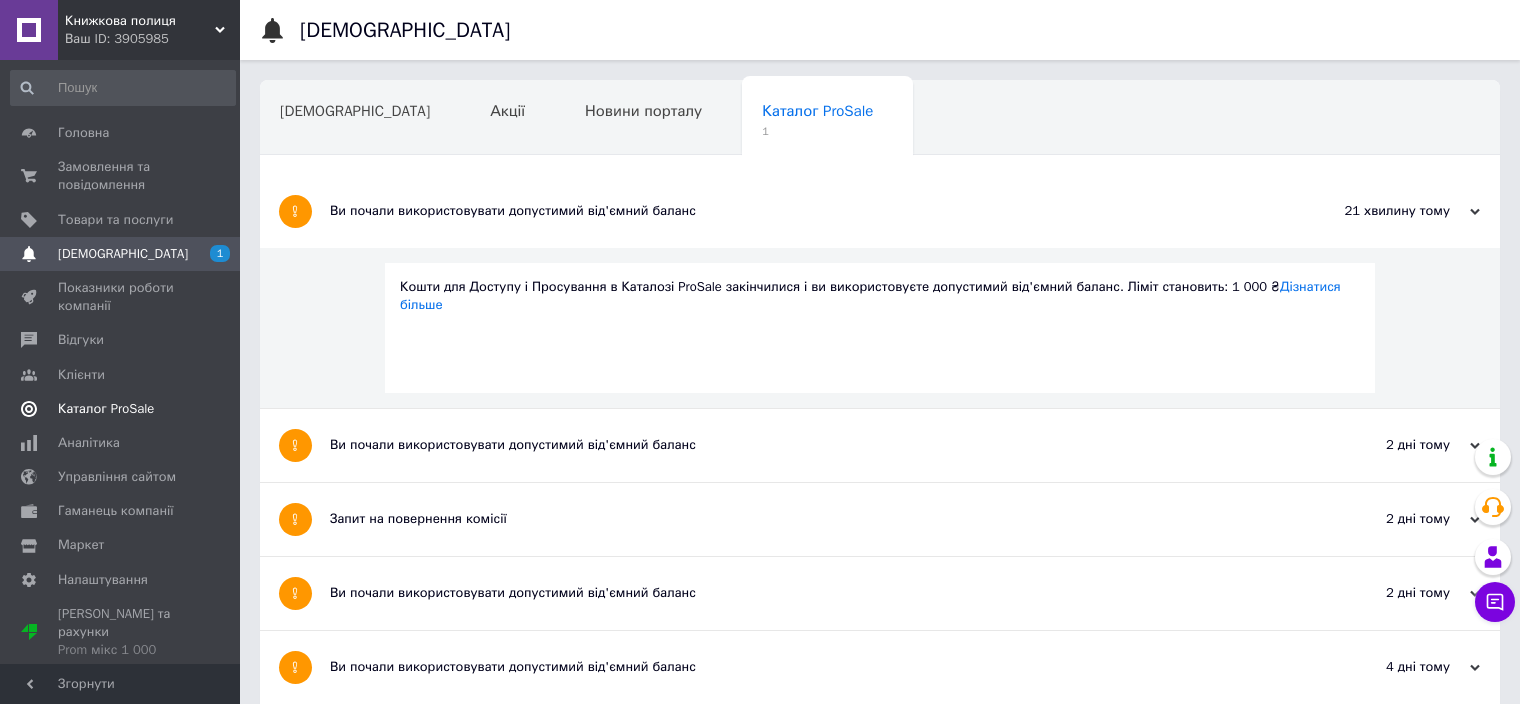 click on "Каталог ProSale" at bounding box center (106, 409) 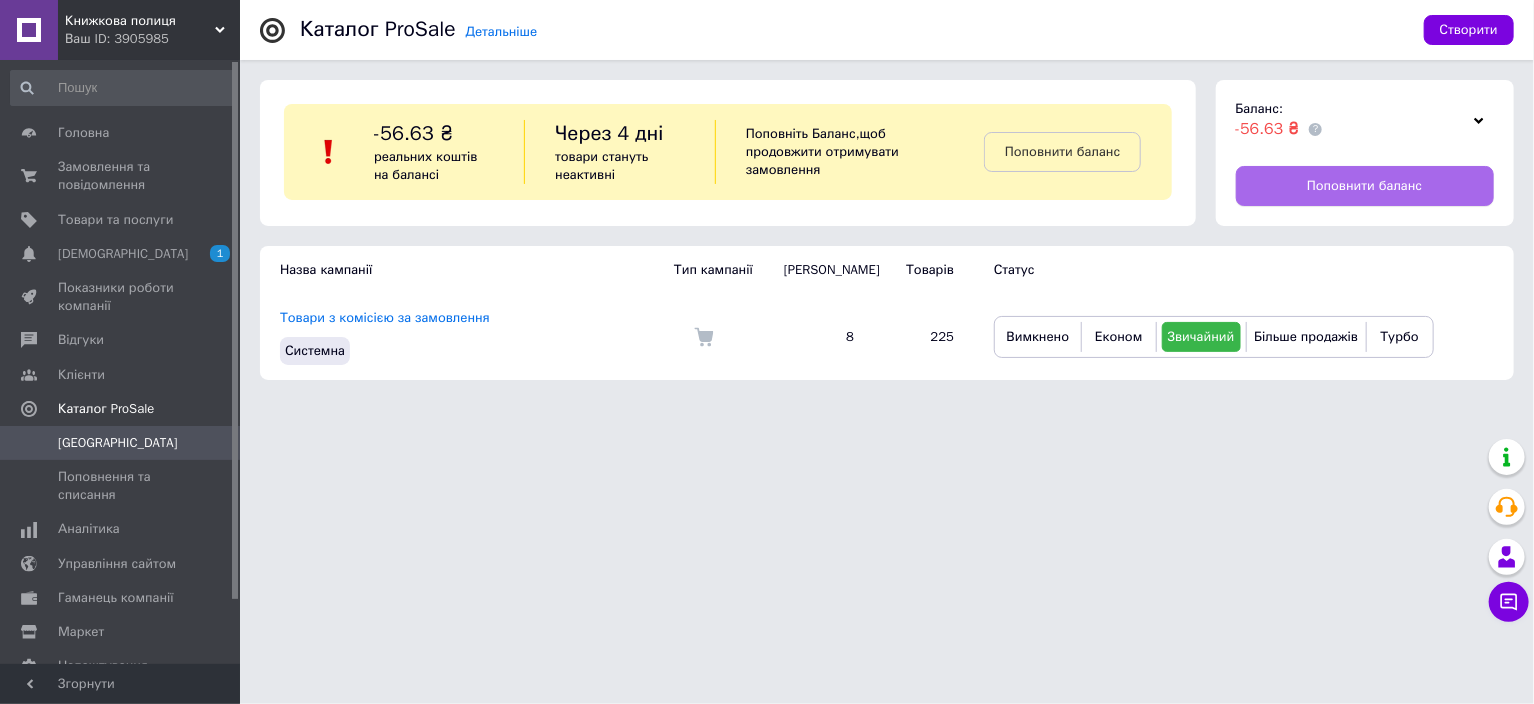 click on "Поповнити баланс" at bounding box center (1365, 186) 